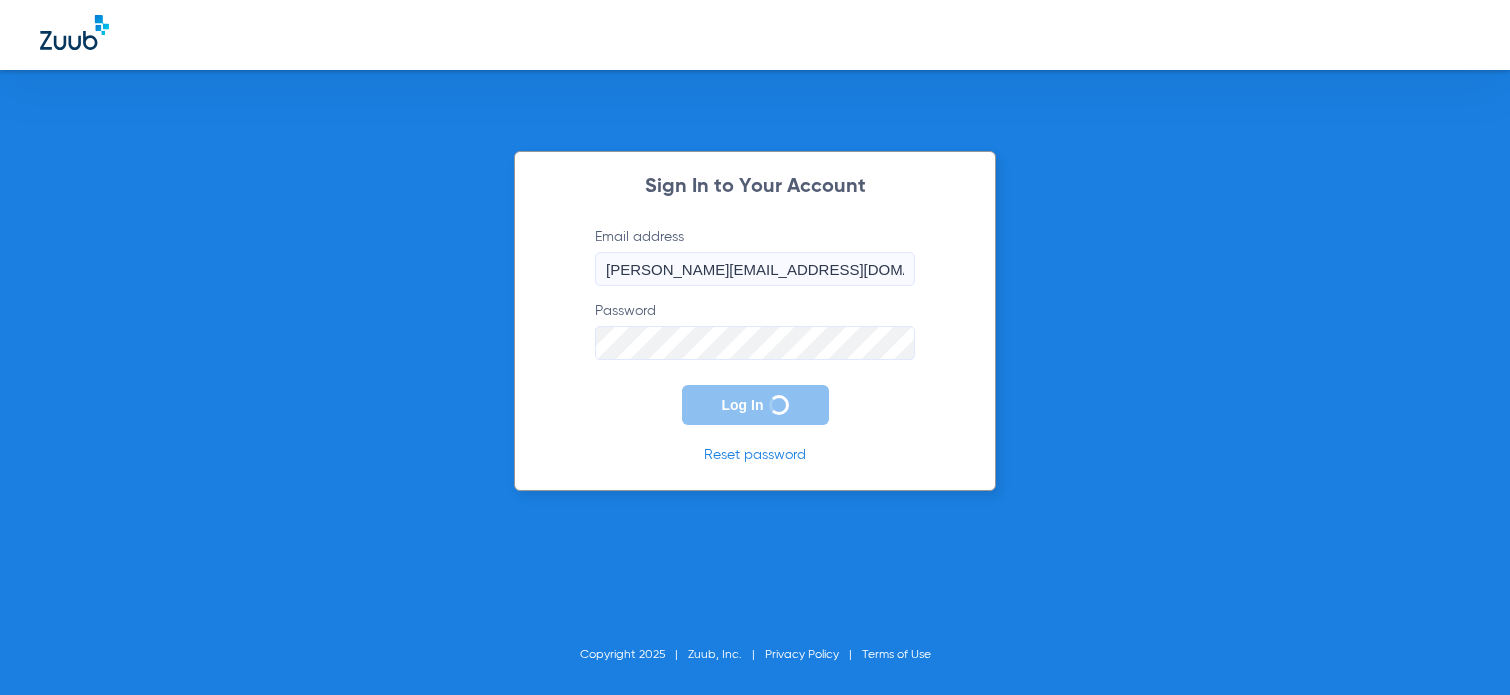 scroll, scrollTop: 0, scrollLeft: 0, axis: both 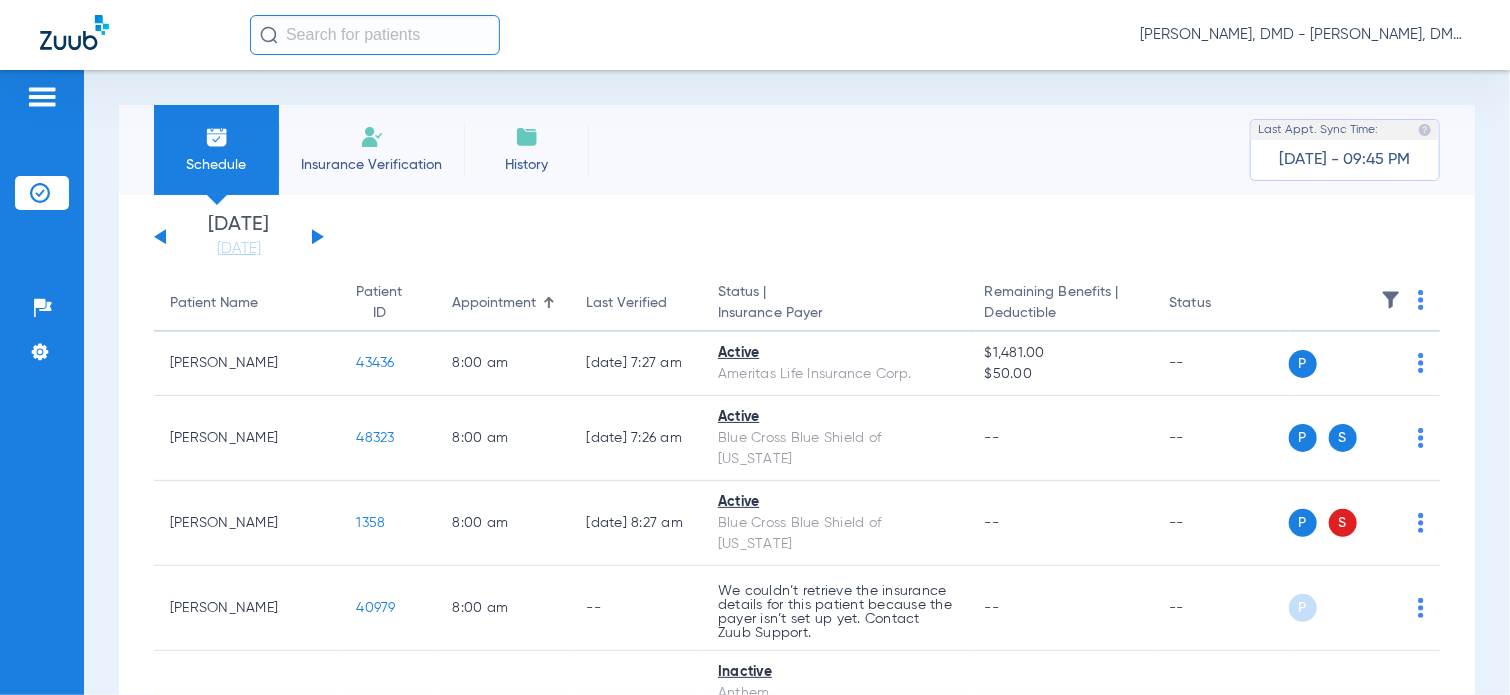 click 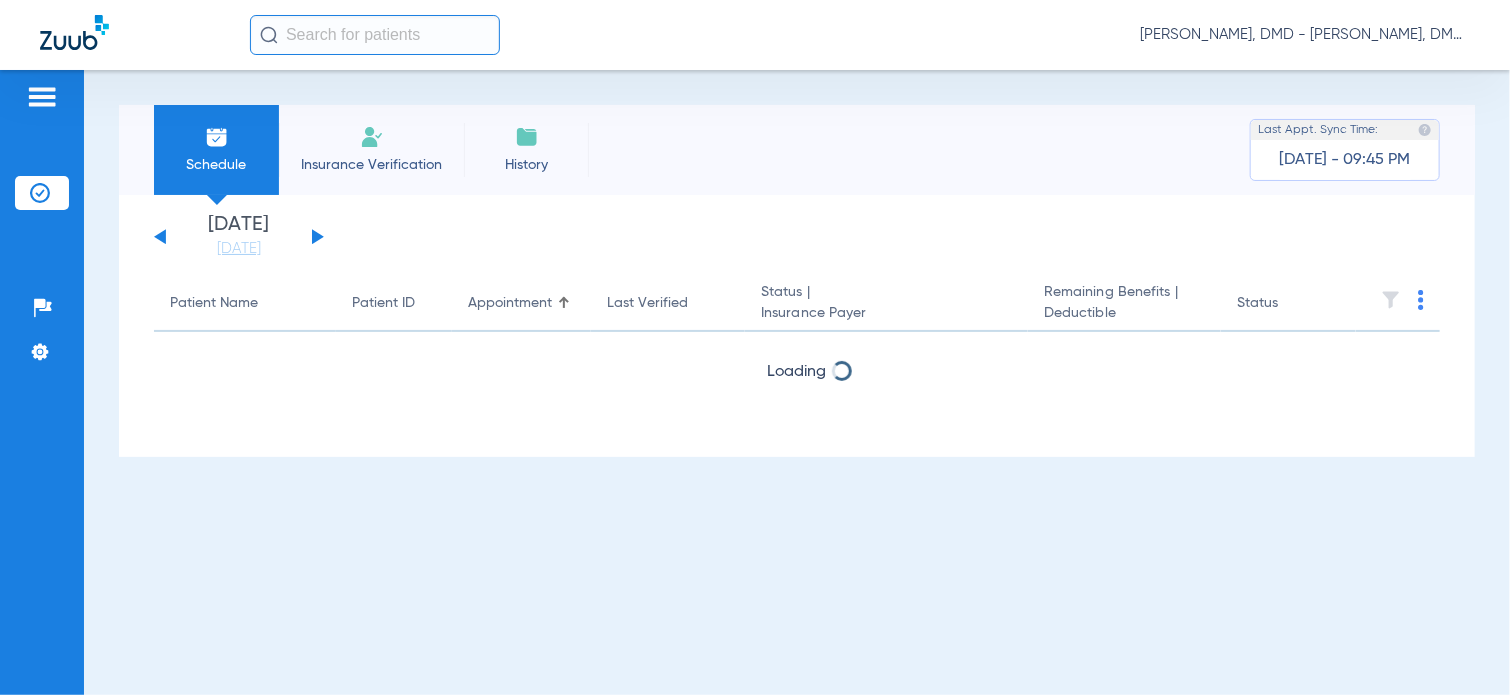 click 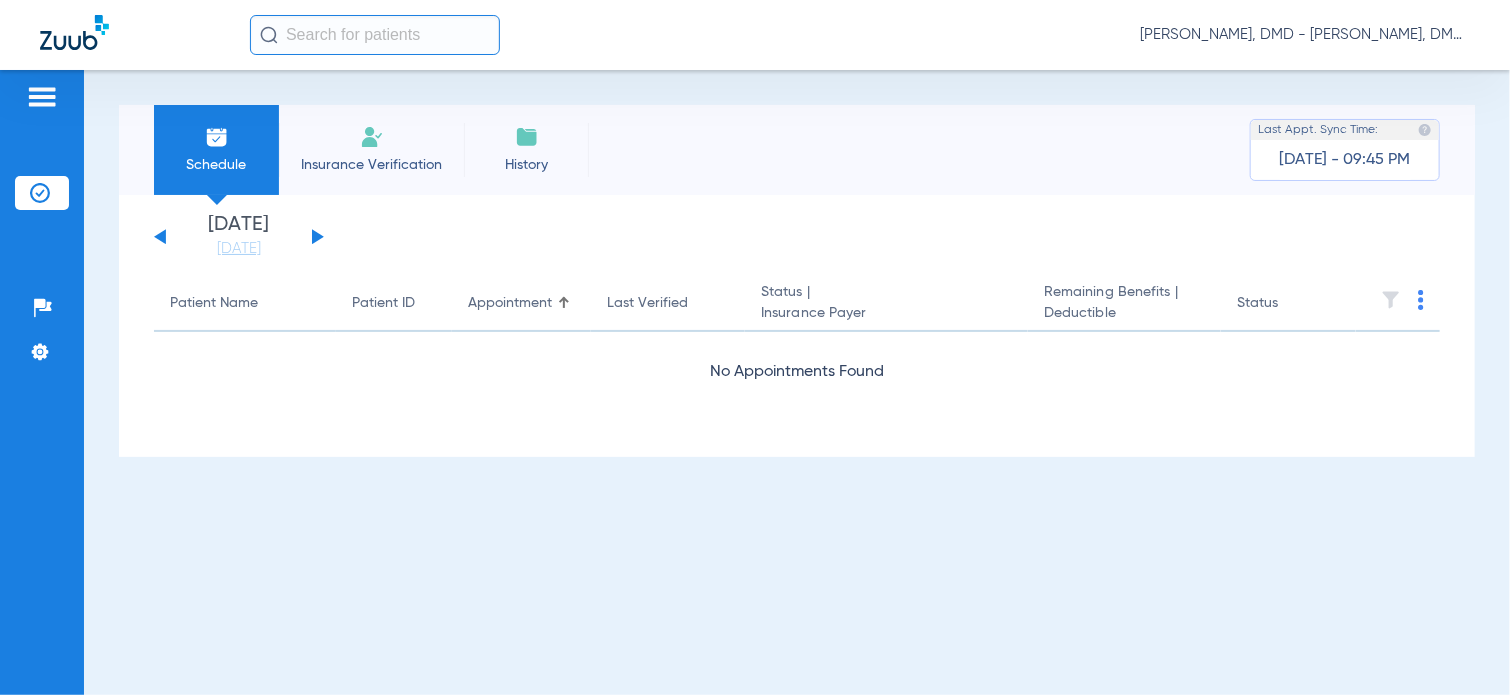 click on "[DATE]   [DATE]   [DATE]   [DATE]   [DATE]   [DATE]   [DATE]   [DATE]   [DATE]   [DATE]   [DATE]   [DATE]   [DATE]   [DATE]   [DATE]   [DATE]   [DATE]   [DATE]   [DATE]   [DATE]   [DATE]   [DATE]   [DATE]   [DATE]   [DATE]   [DATE]   [DATE]   [DATE]   [DATE]   [DATE]   [DATE]   [DATE]   [DATE]   [DATE]   [DATE]   [DATE]   [DATE]   [DATE]   [DATE]   [DATE]   [DATE]   [DATE]   [DATE]   [DATE]" 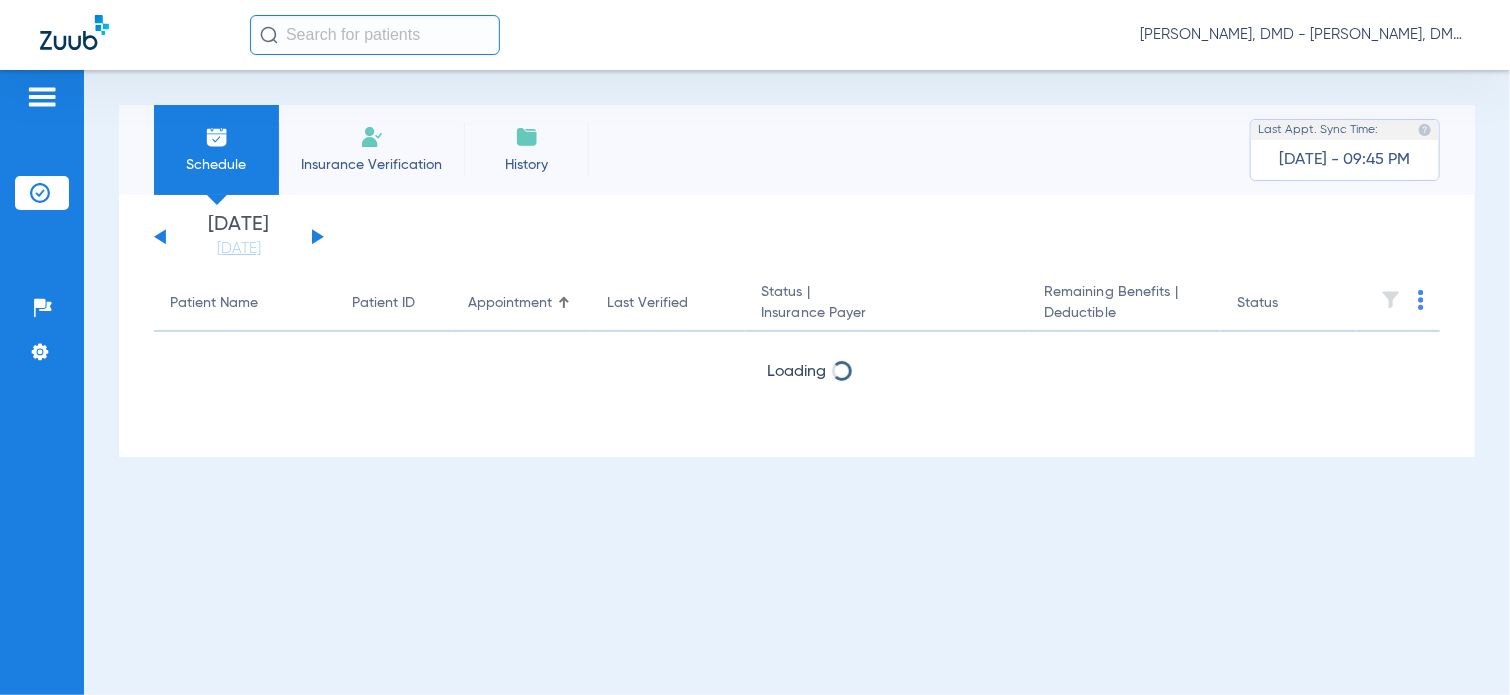 click 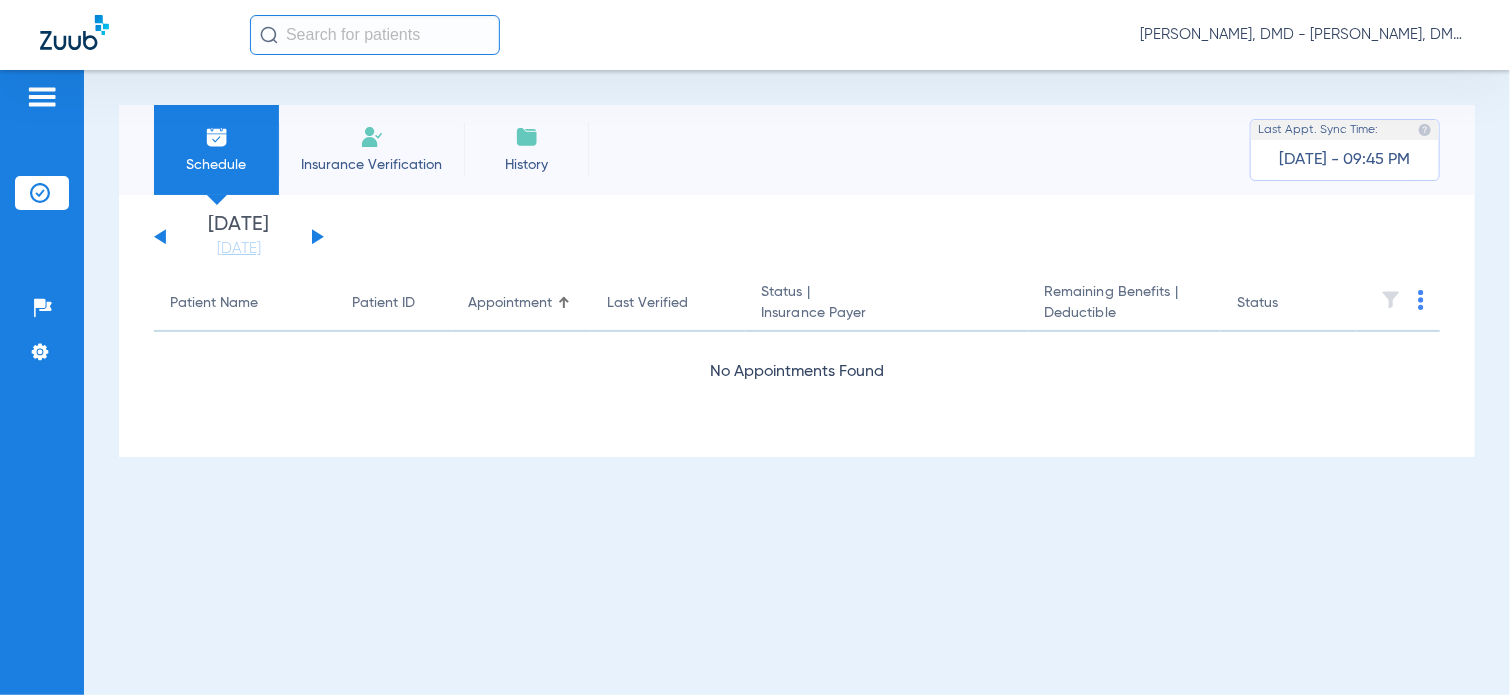 click 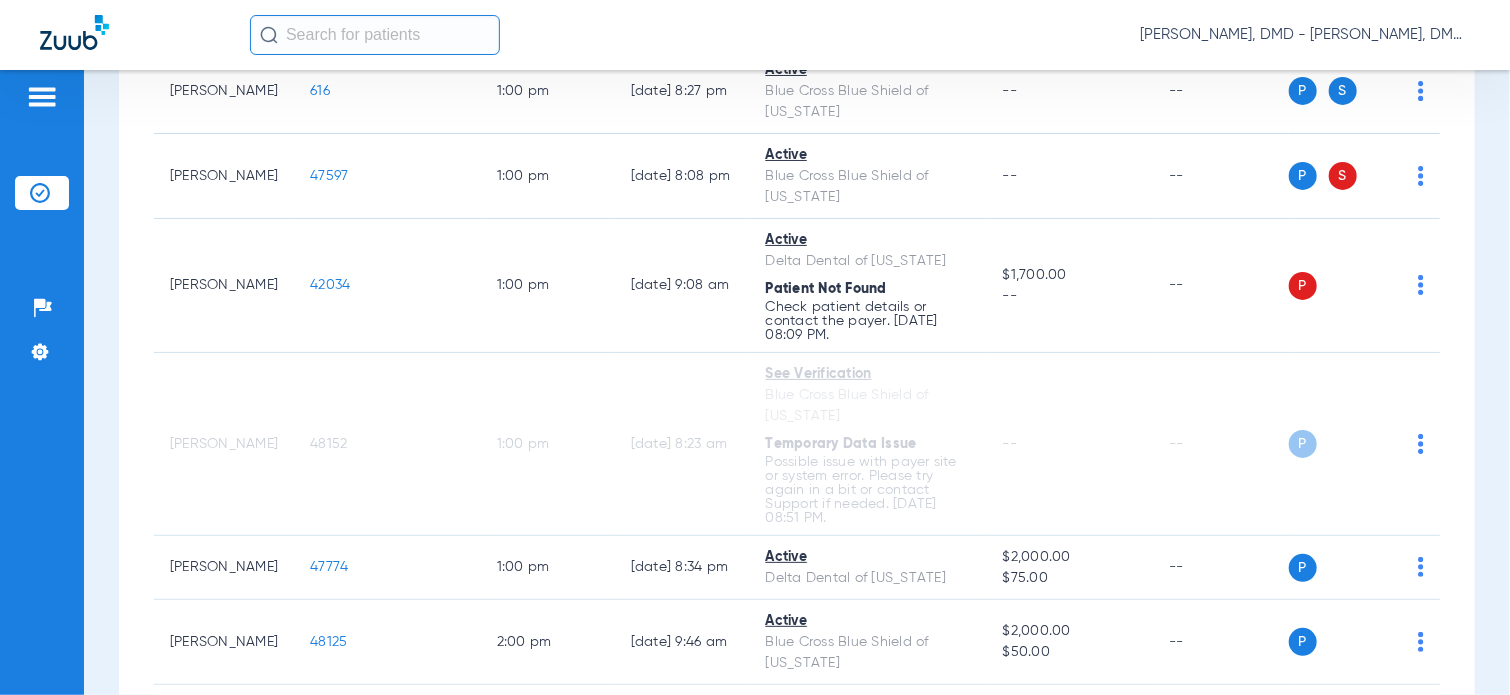 scroll, scrollTop: 2100, scrollLeft: 0, axis: vertical 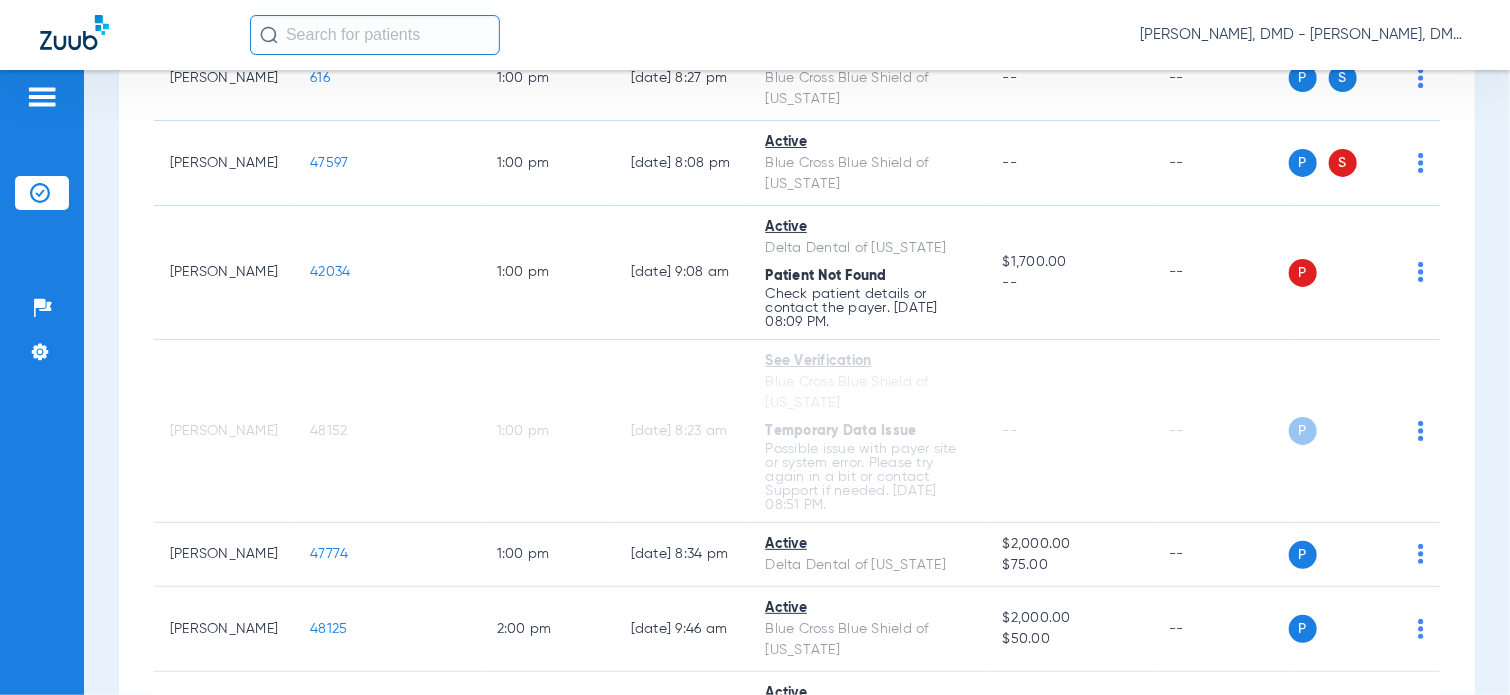 click on "40042" 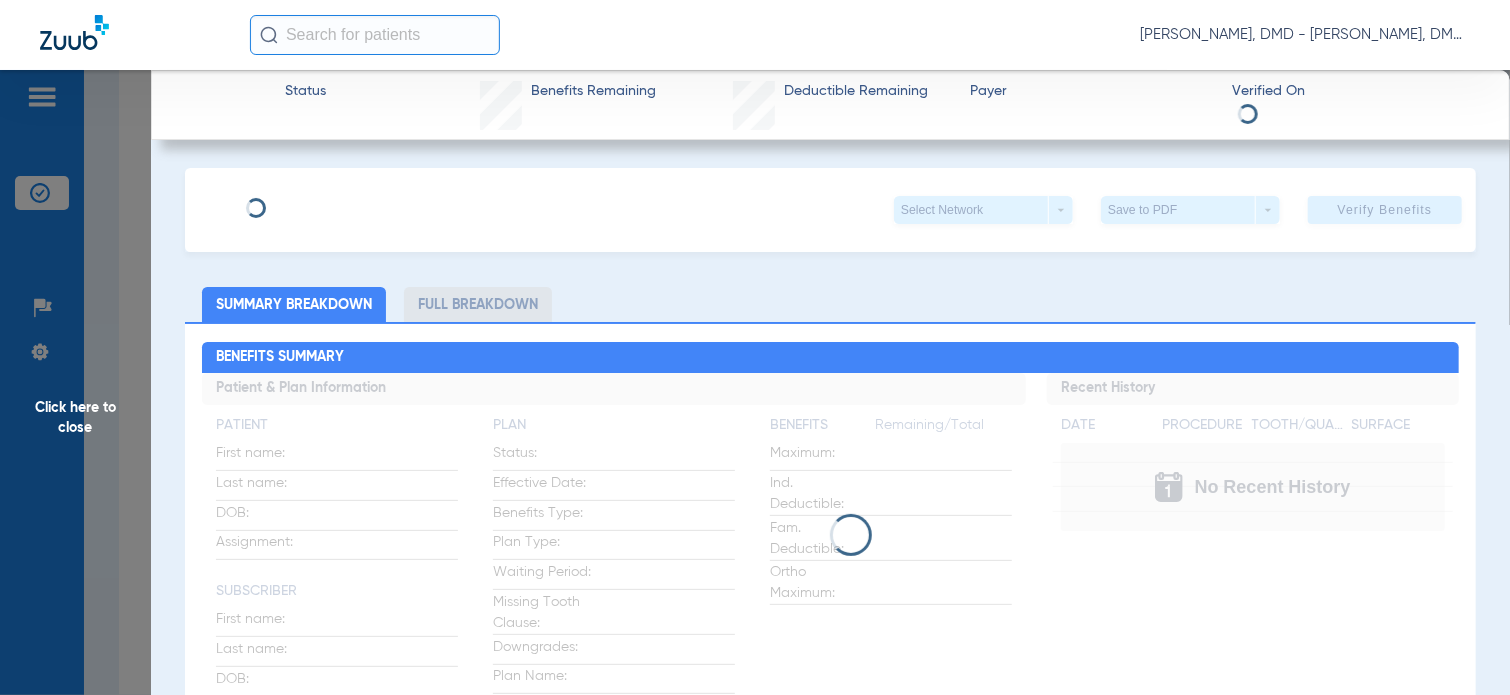 type on "[PERSON_NAME]" 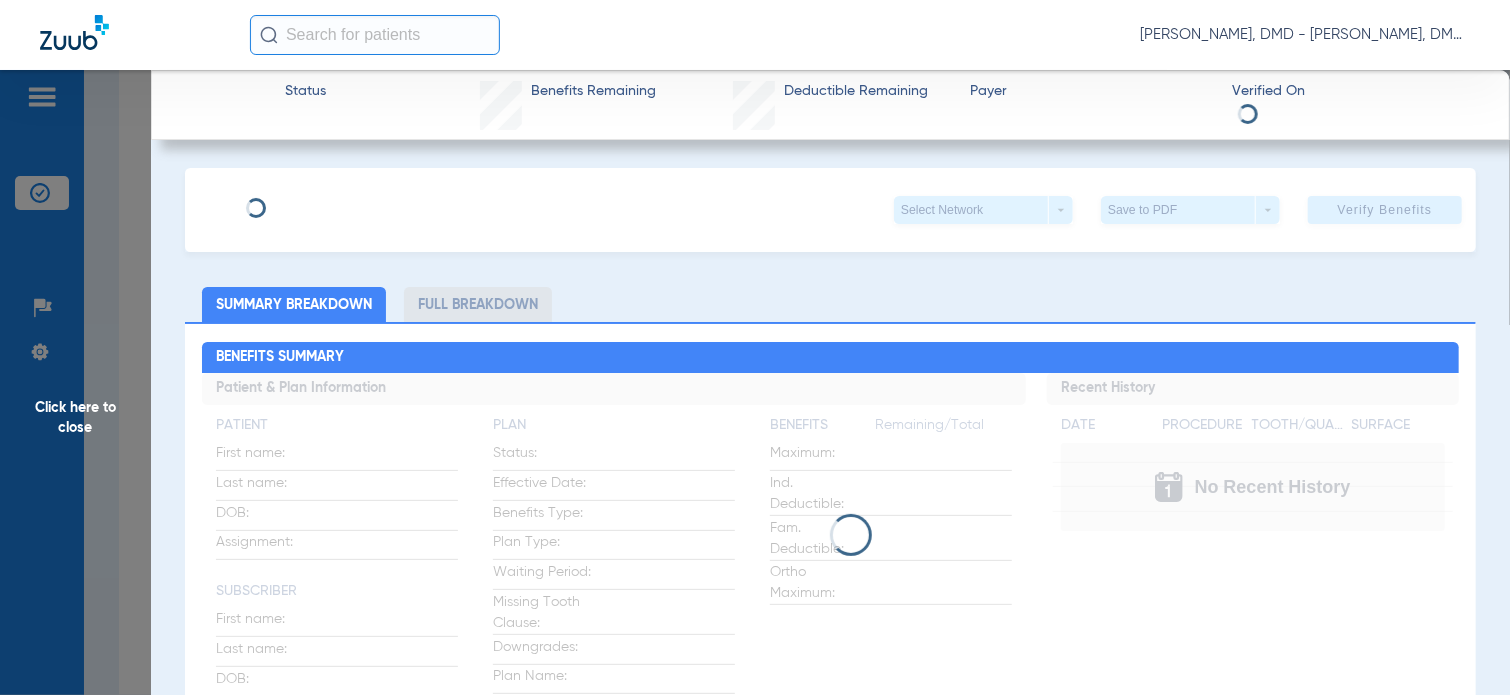 type on "[PERSON_NAME]" 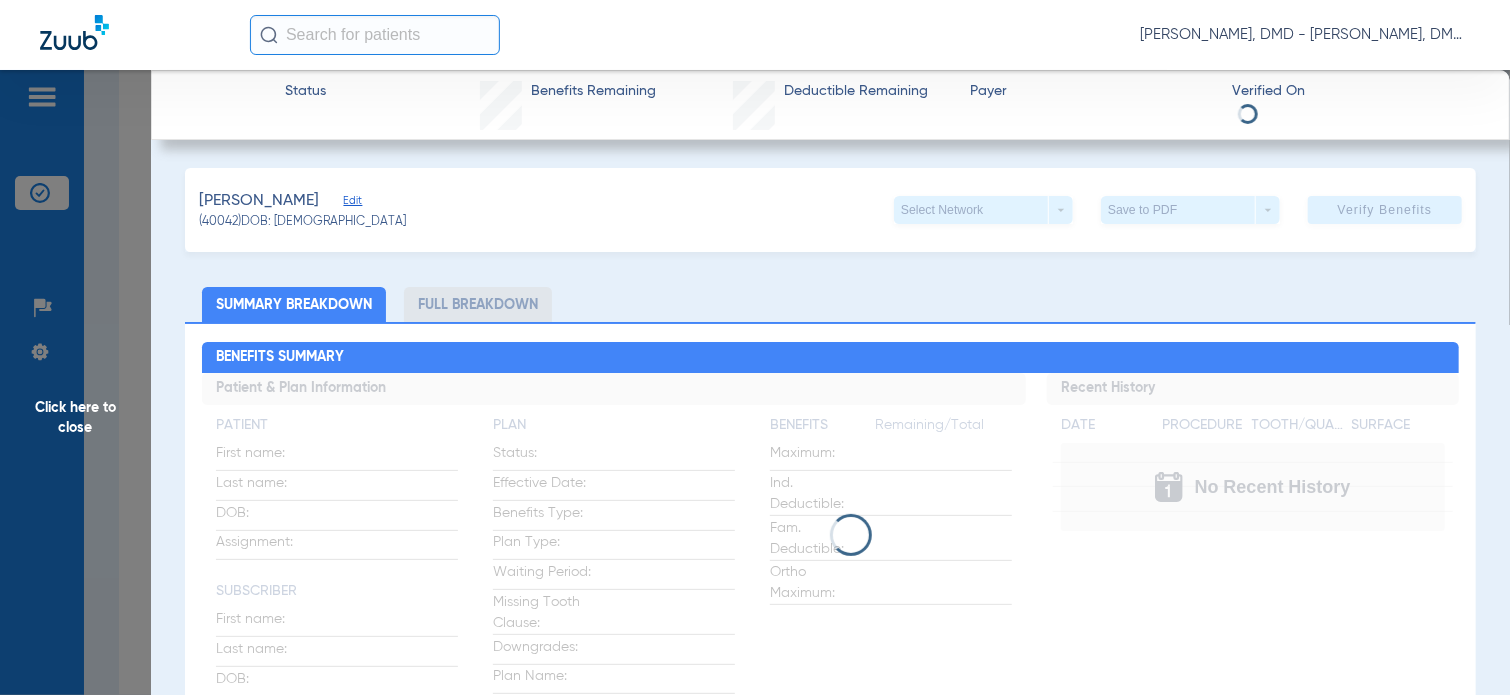 click on "Edit" 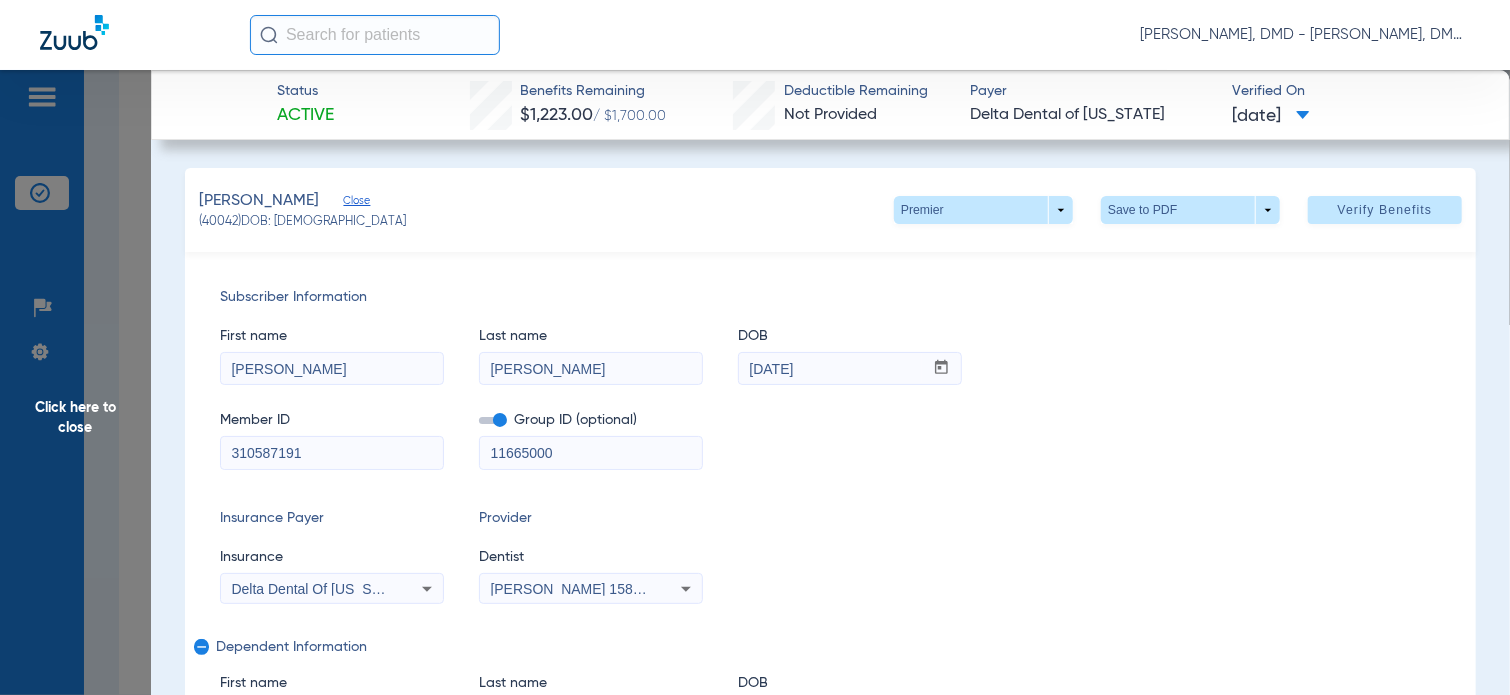 scroll, scrollTop: 100, scrollLeft: 0, axis: vertical 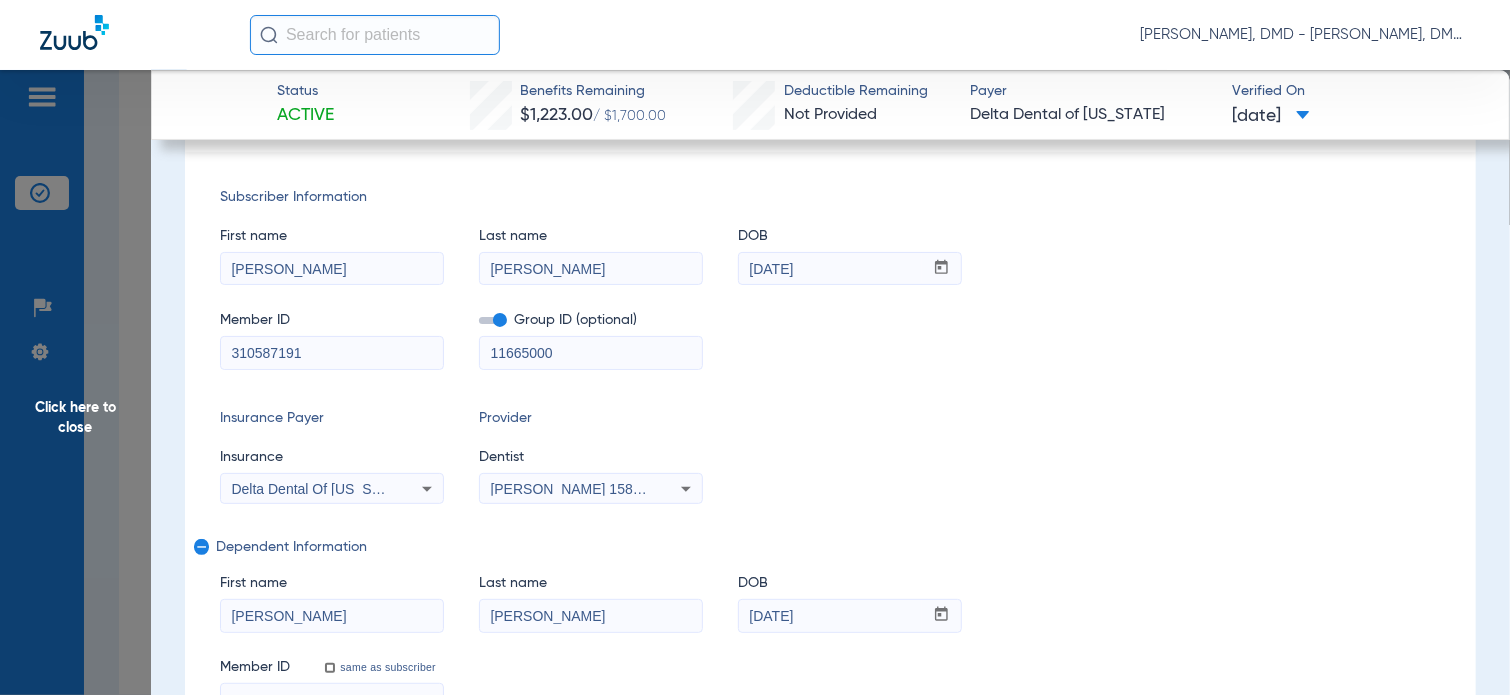 drag, startPoint x: 342, startPoint y: 263, endPoint x: 95, endPoint y: 278, distance: 247.45505 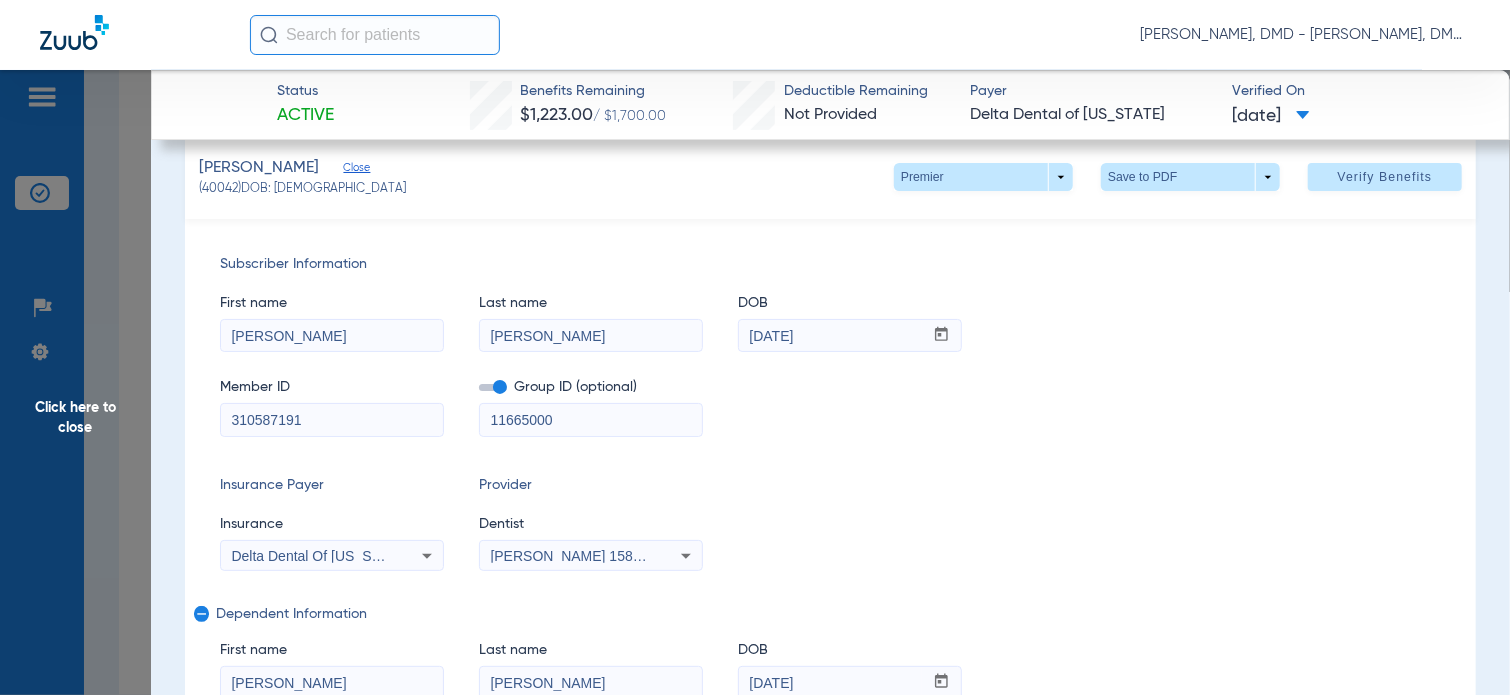 scroll, scrollTop: 0, scrollLeft: 0, axis: both 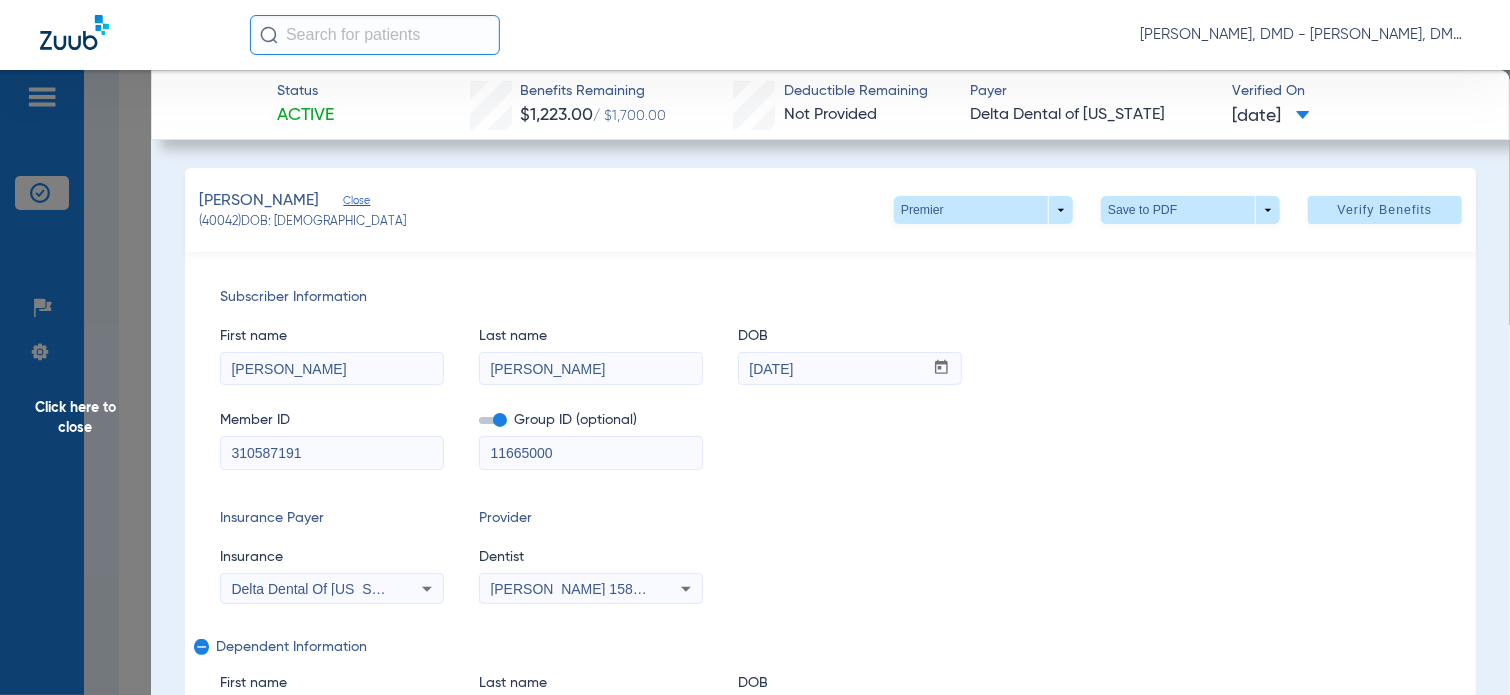 click on "Click here to close" 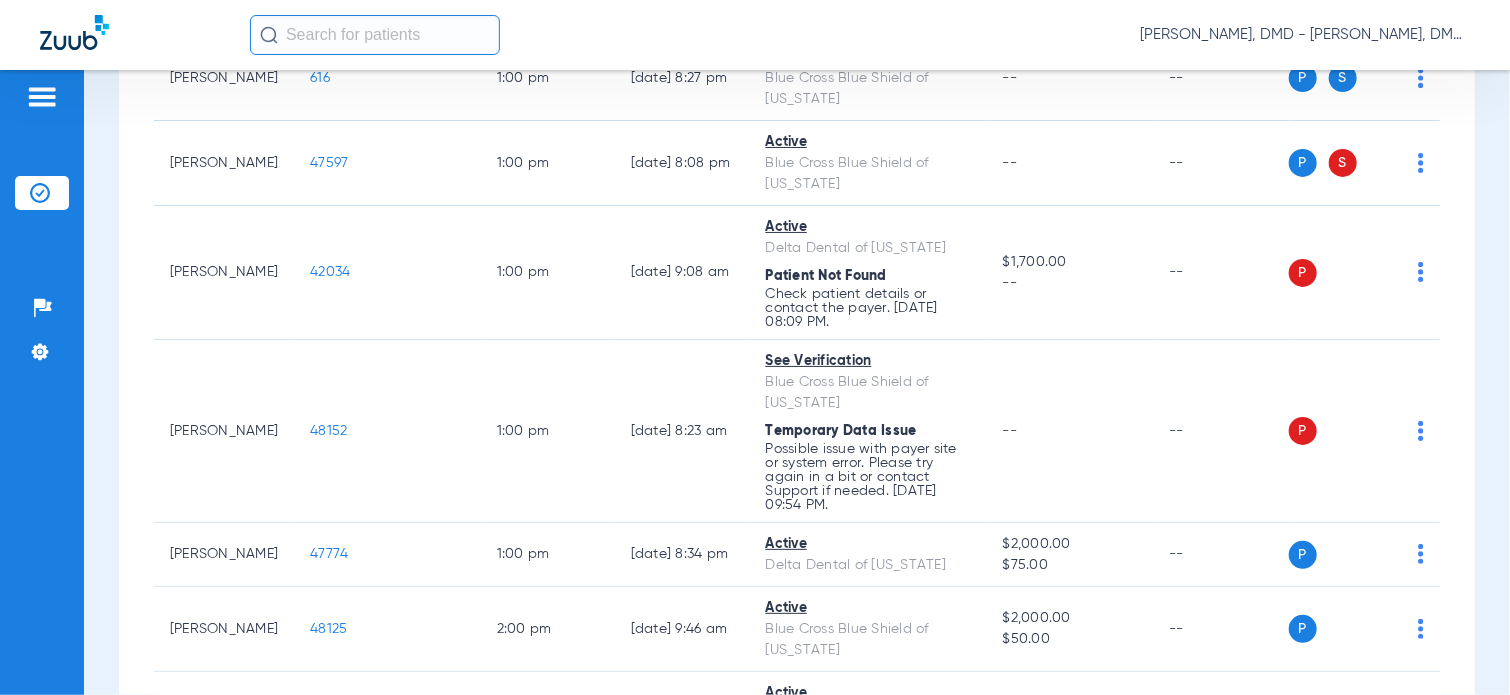 scroll, scrollTop: 2200, scrollLeft: 0, axis: vertical 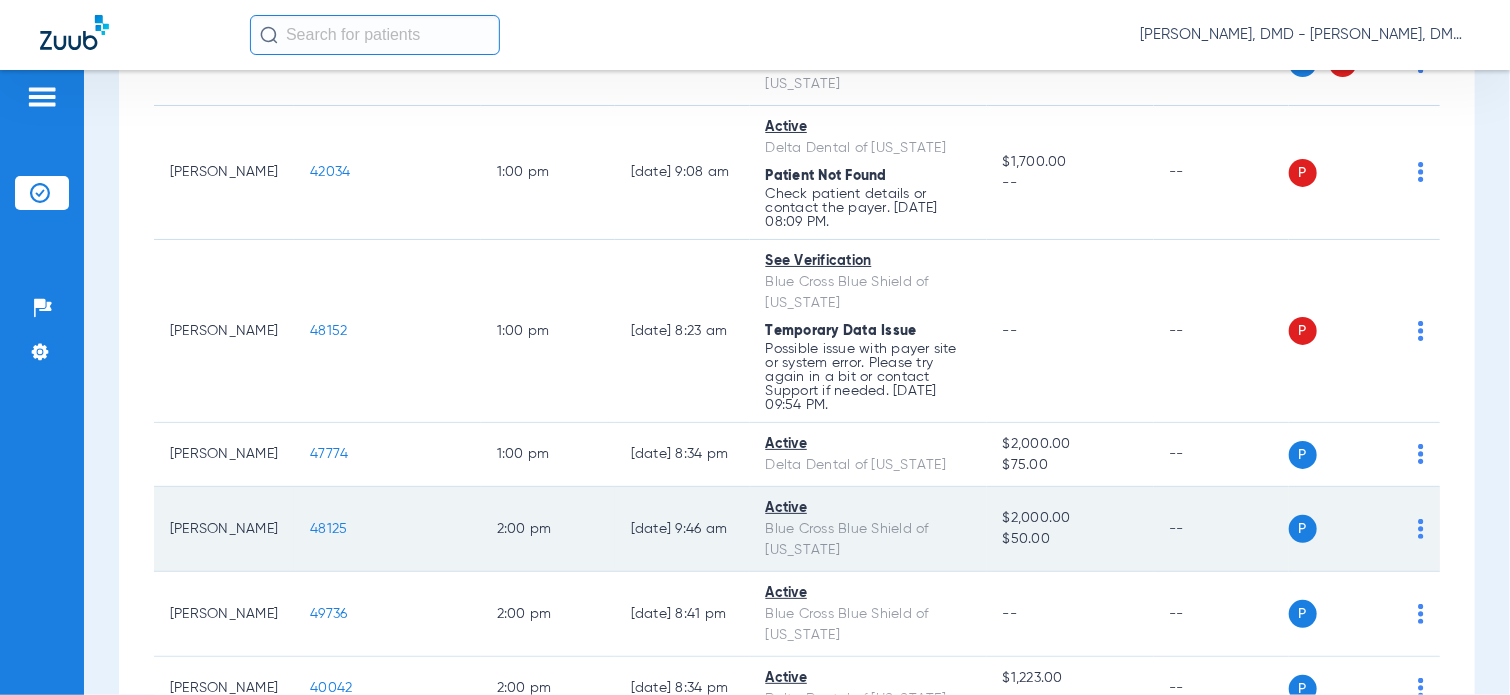 click on "48125" 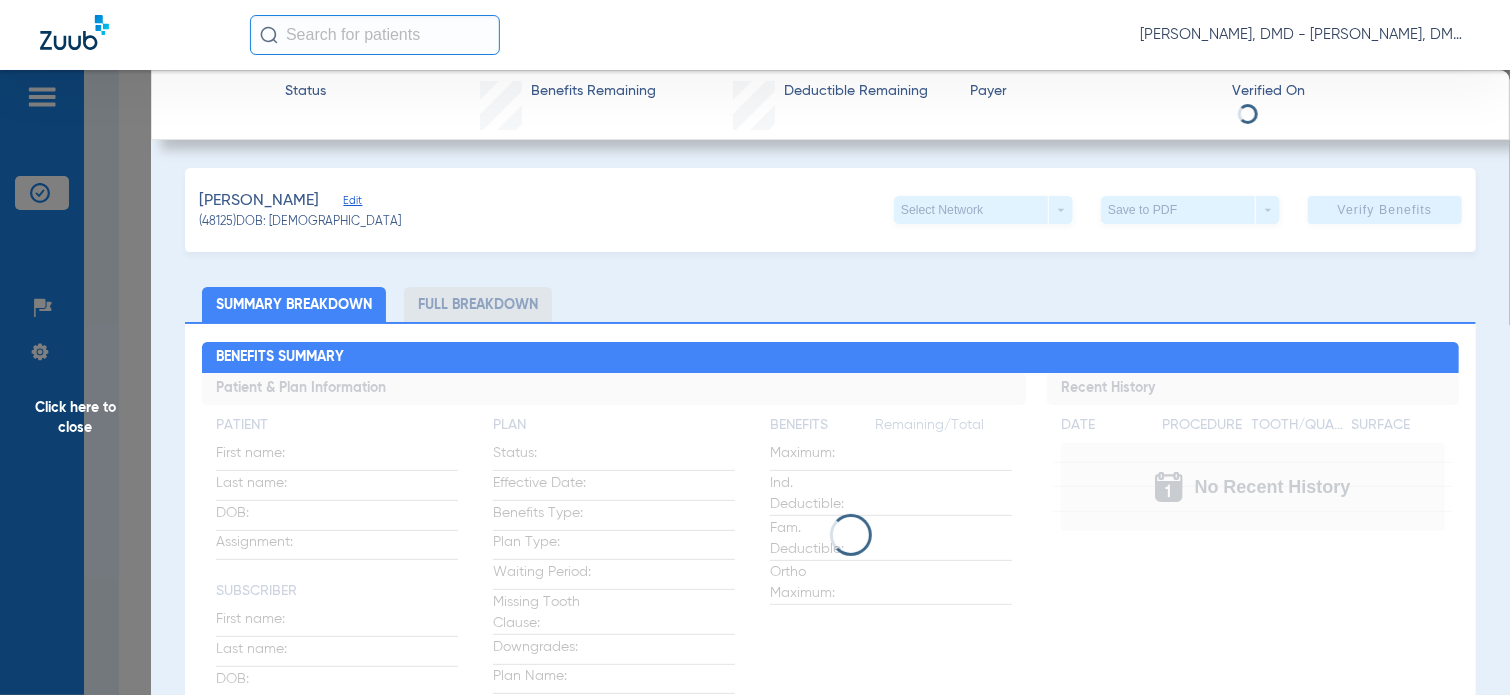 click on "Edit" 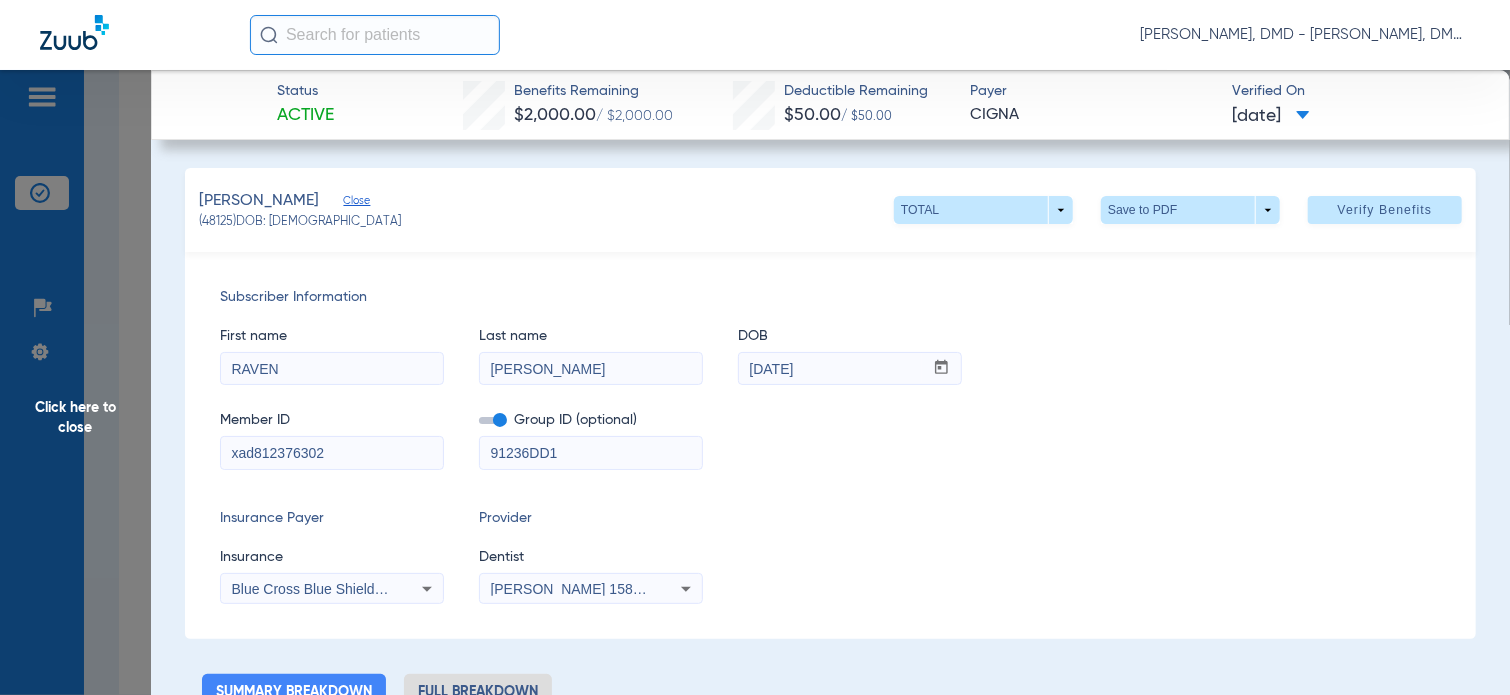 drag, startPoint x: 352, startPoint y: 457, endPoint x: 65, endPoint y: 463, distance: 287.0627 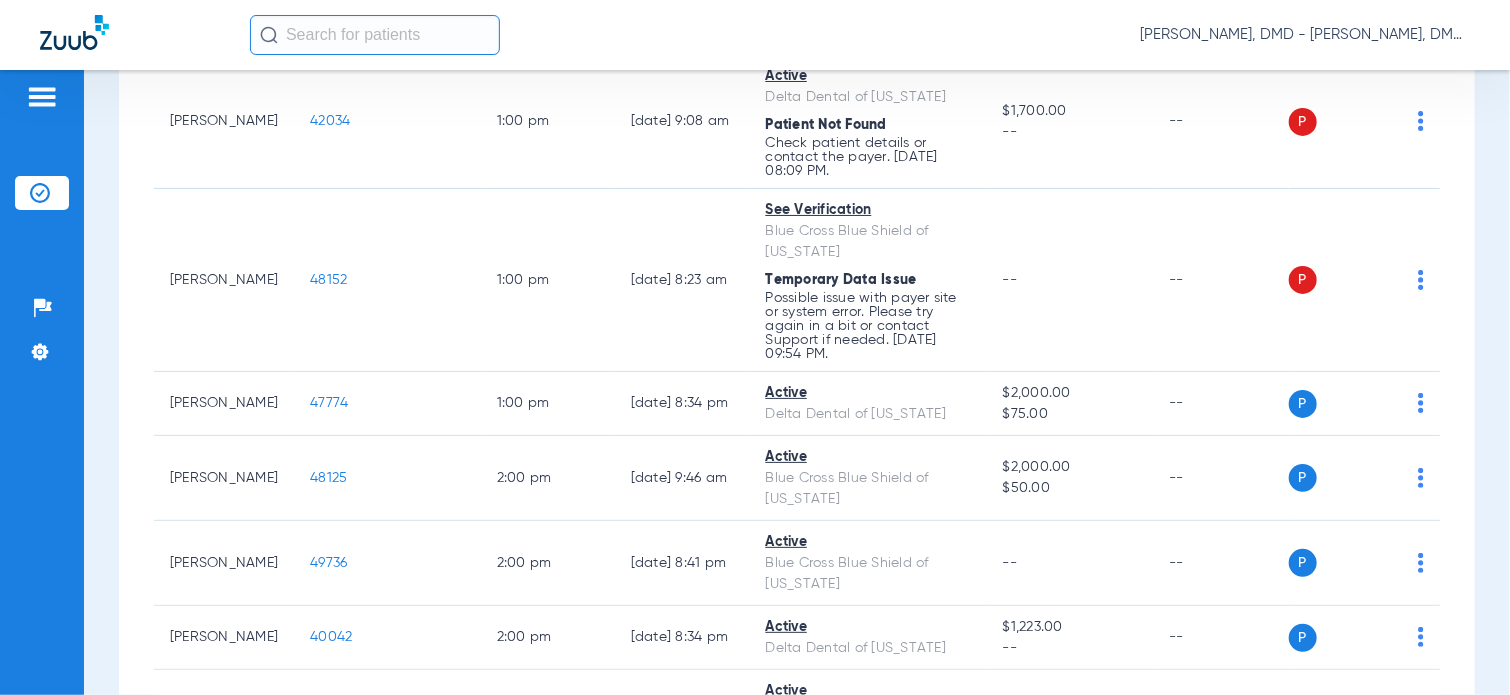 scroll, scrollTop: 2300, scrollLeft: 0, axis: vertical 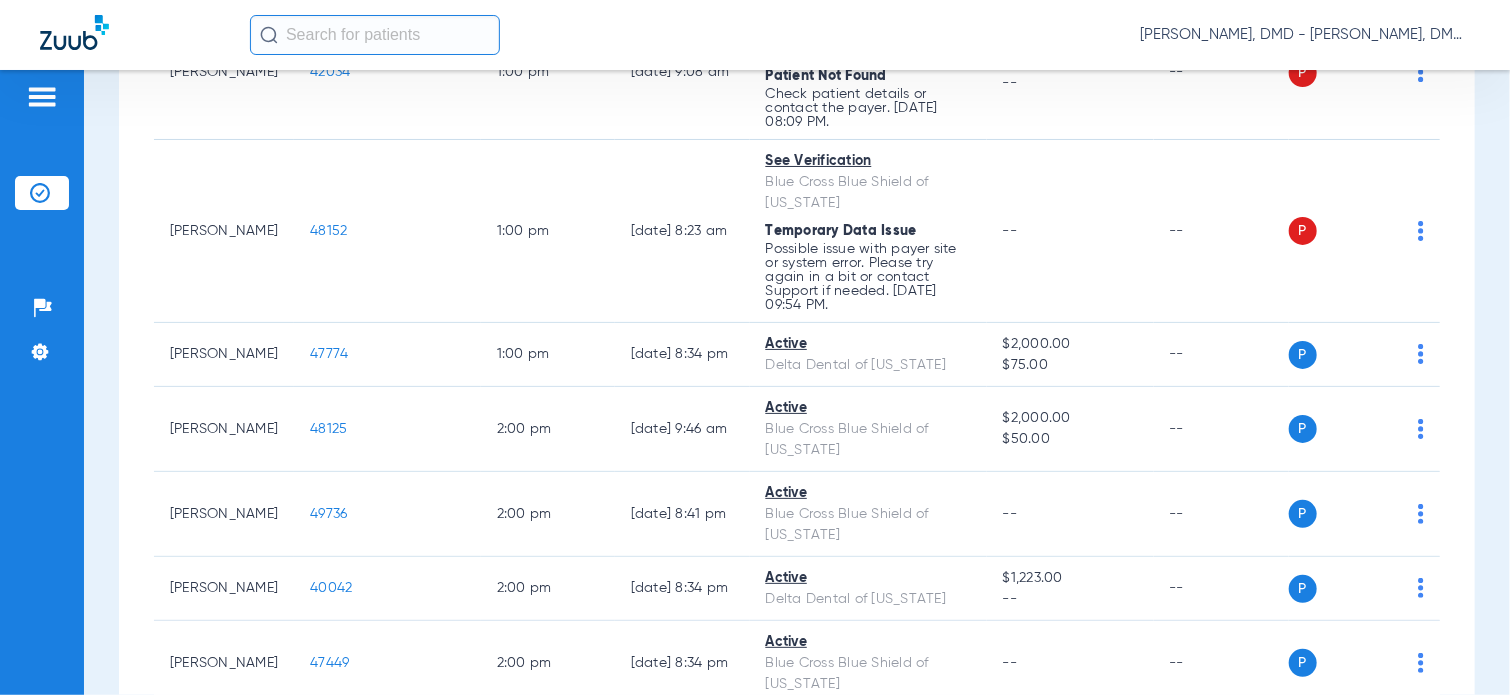 click 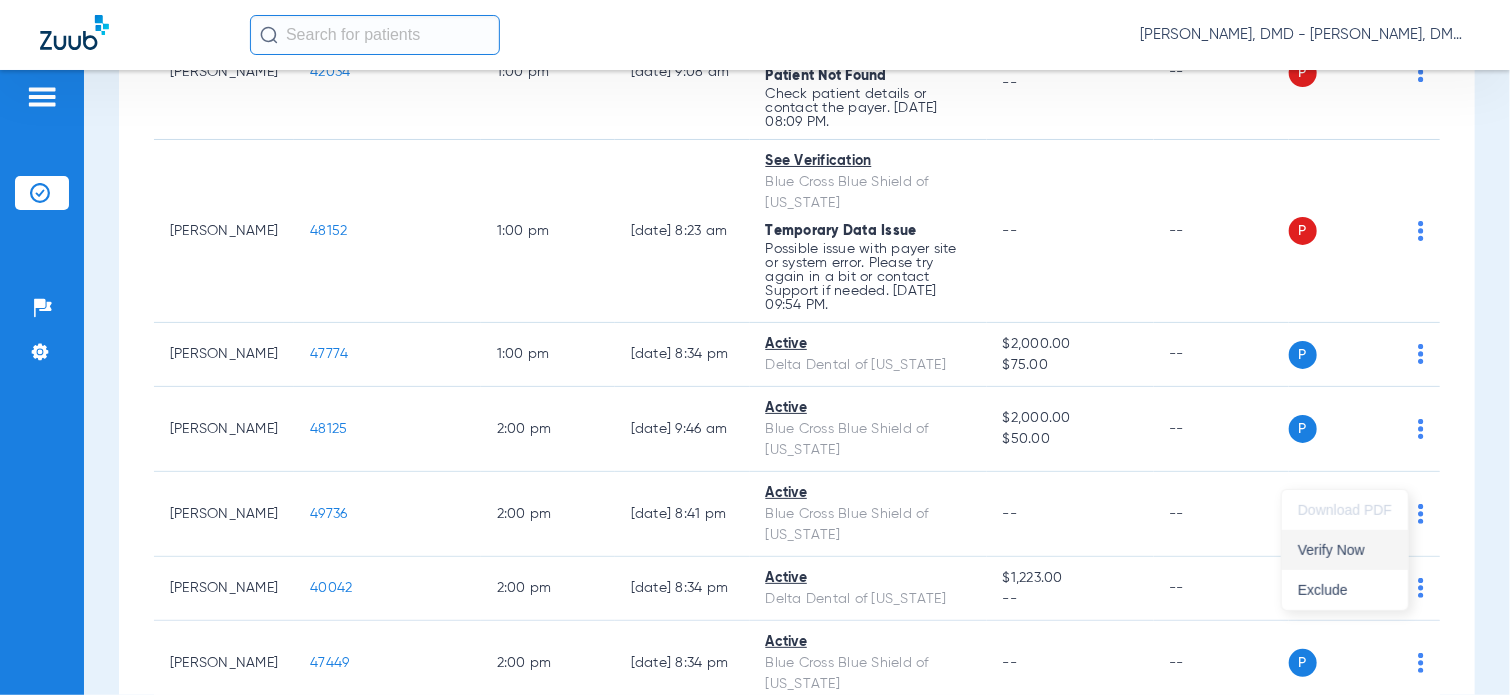 click on "Verify Now" at bounding box center (1345, 550) 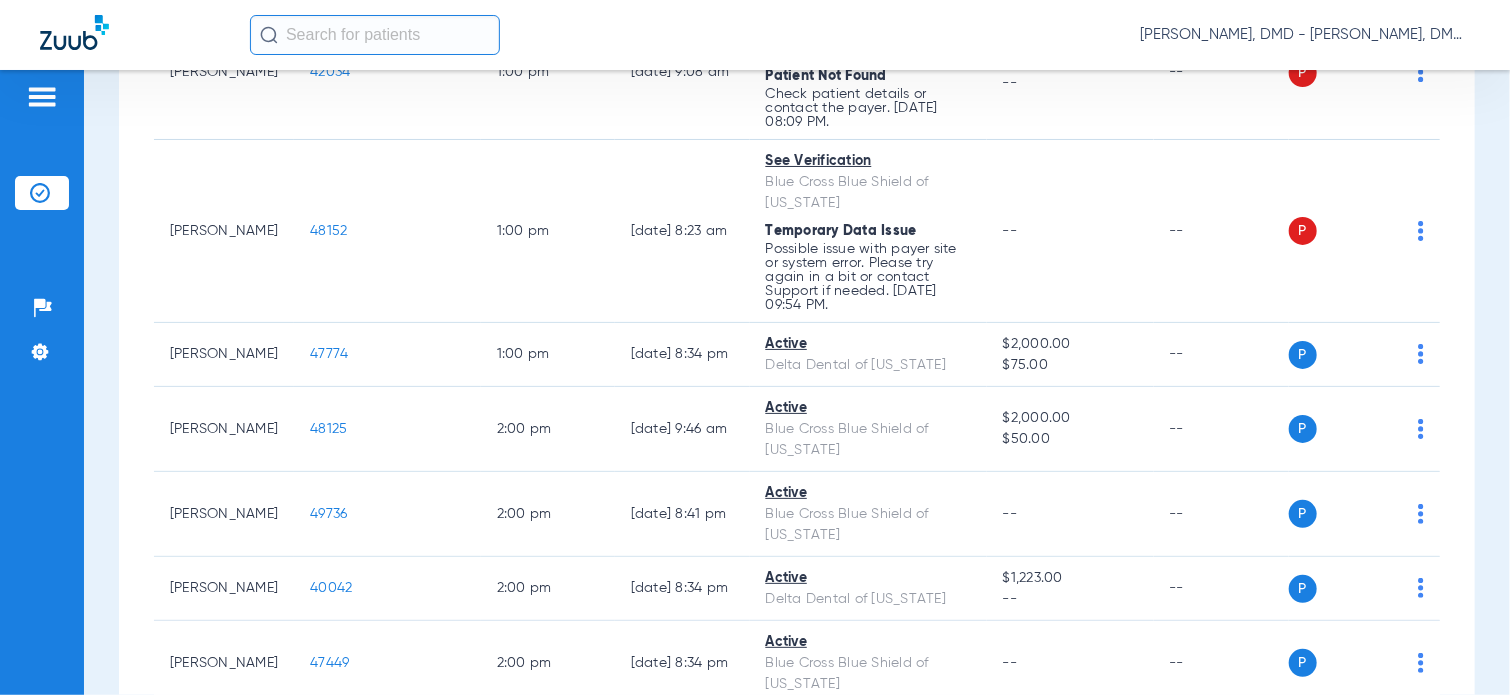 click on "42141" 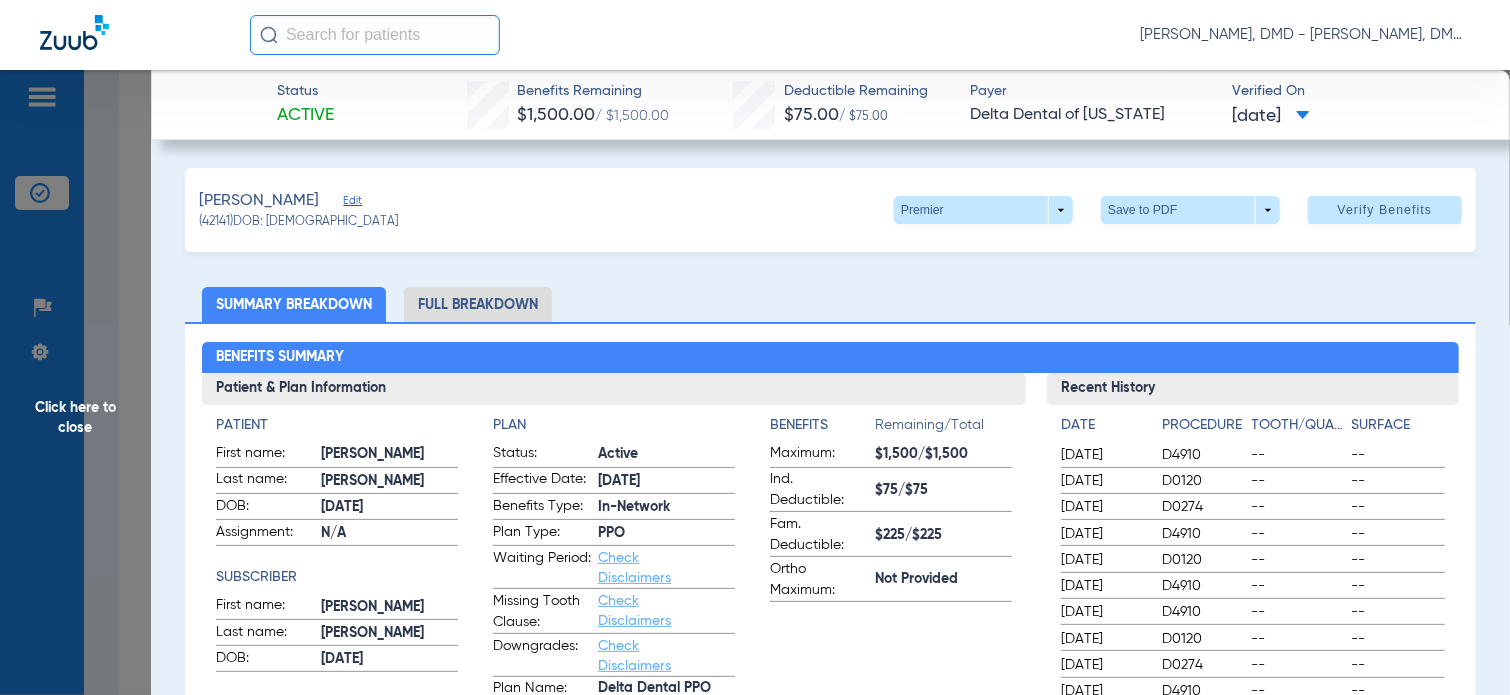 click on "Edit" 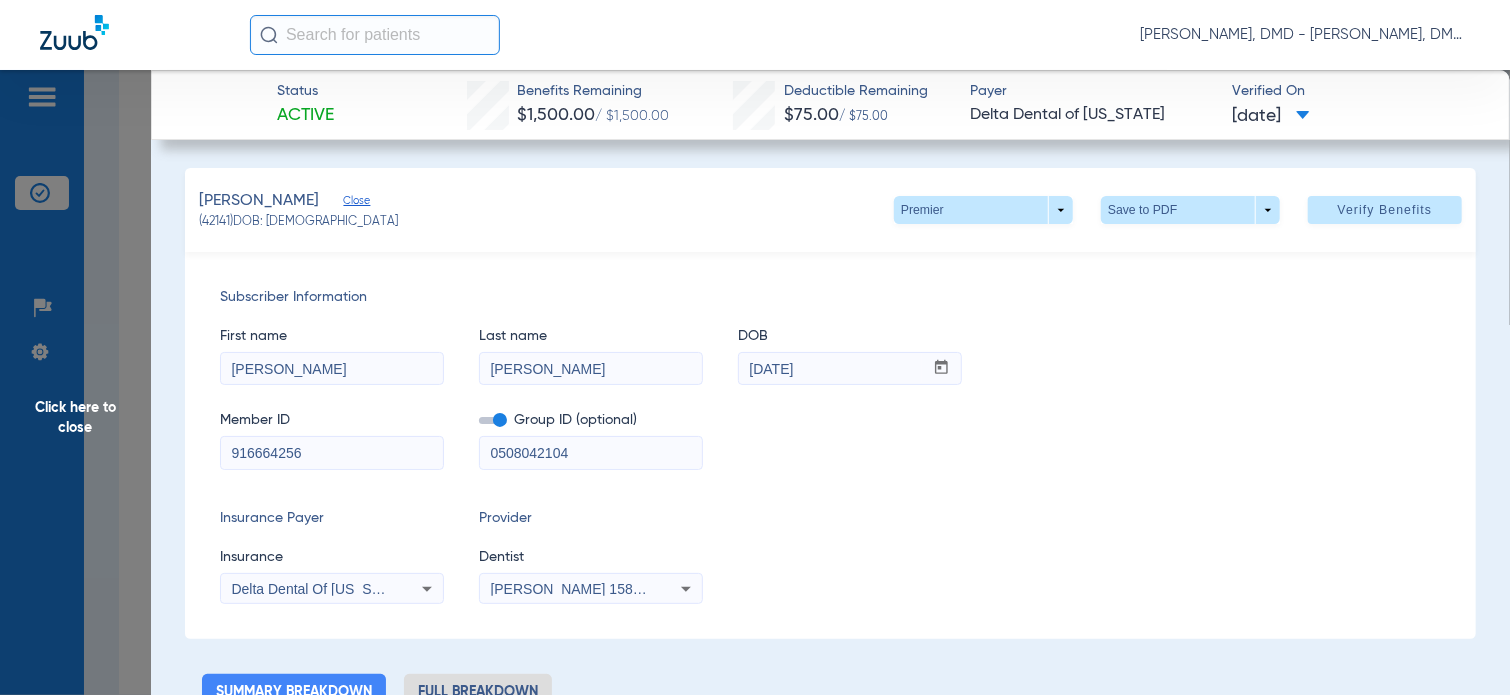 drag, startPoint x: 328, startPoint y: 361, endPoint x: -8, endPoint y: 370, distance: 336.1205 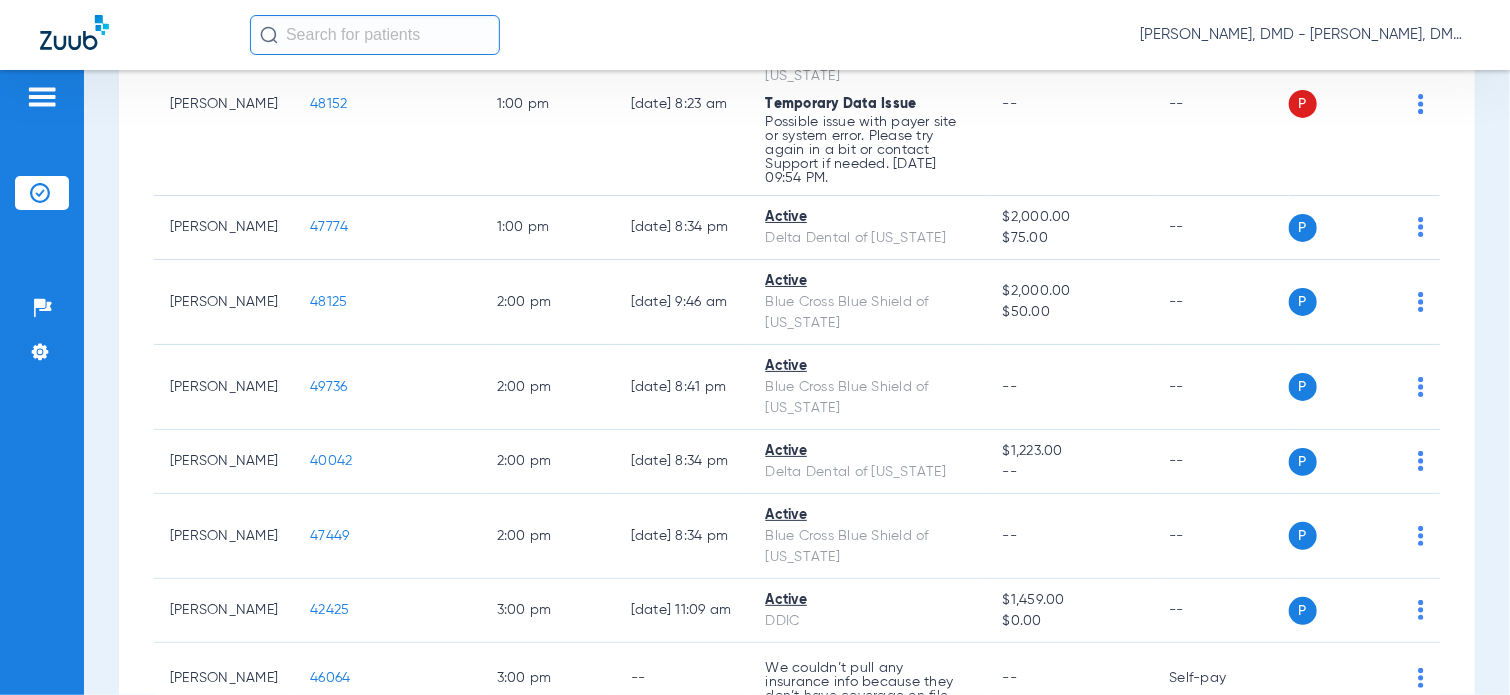 scroll, scrollTop: 2335, scrollLeft: 0, axis: vertical 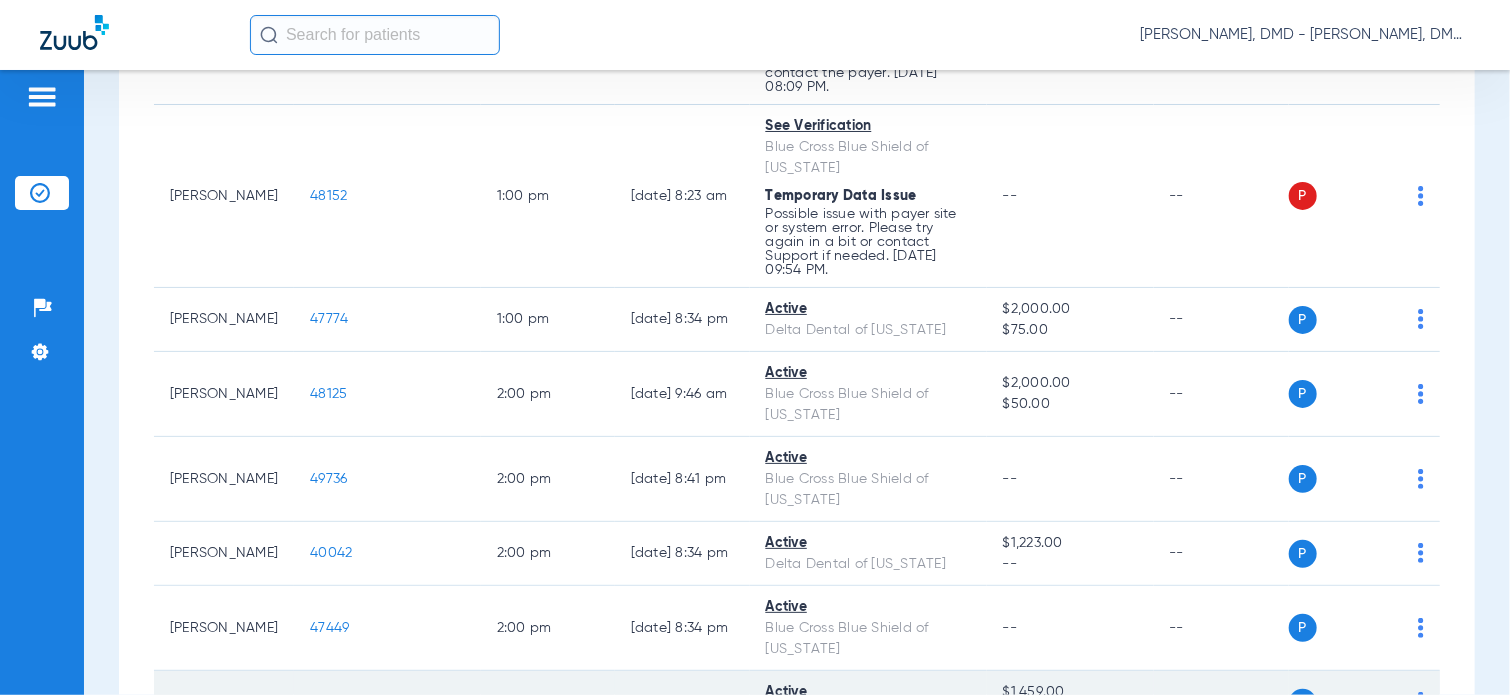 click 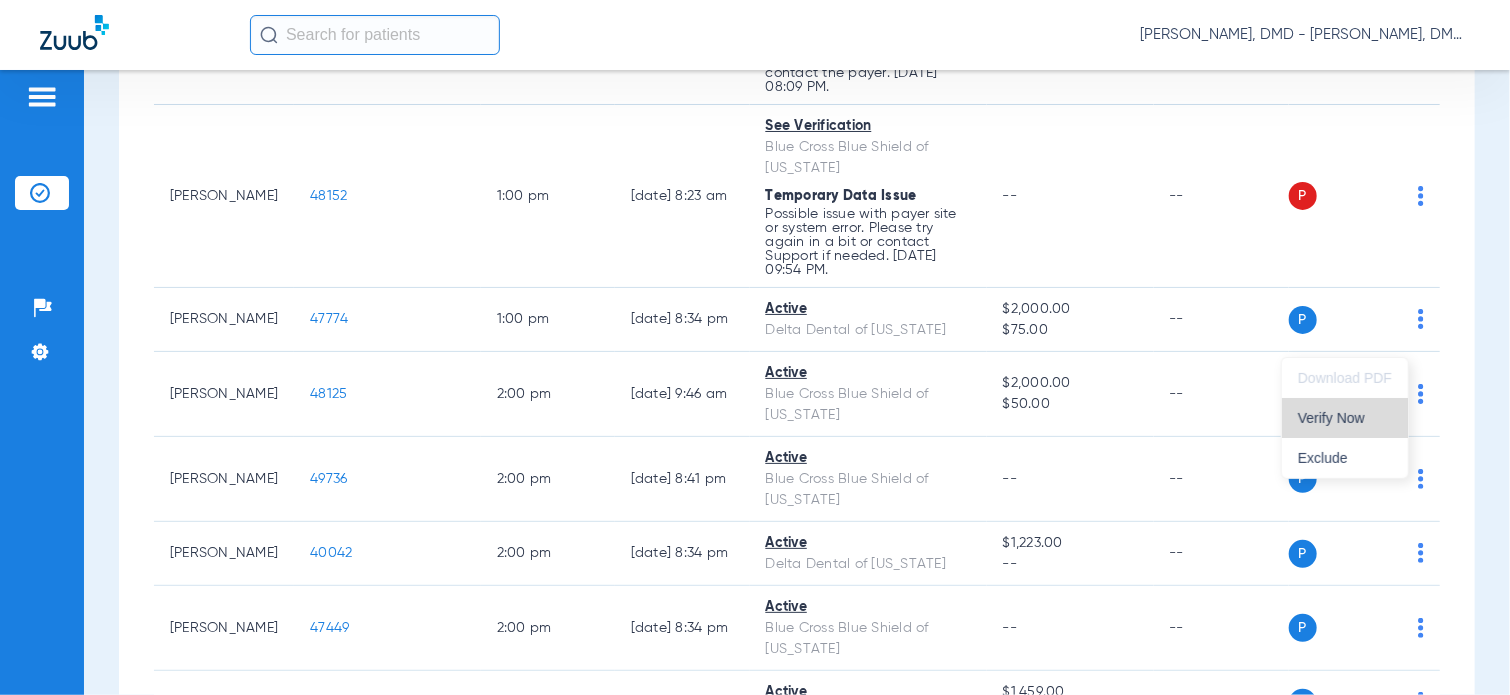 click on "Verify Now" at bounding box center [1345, 418] 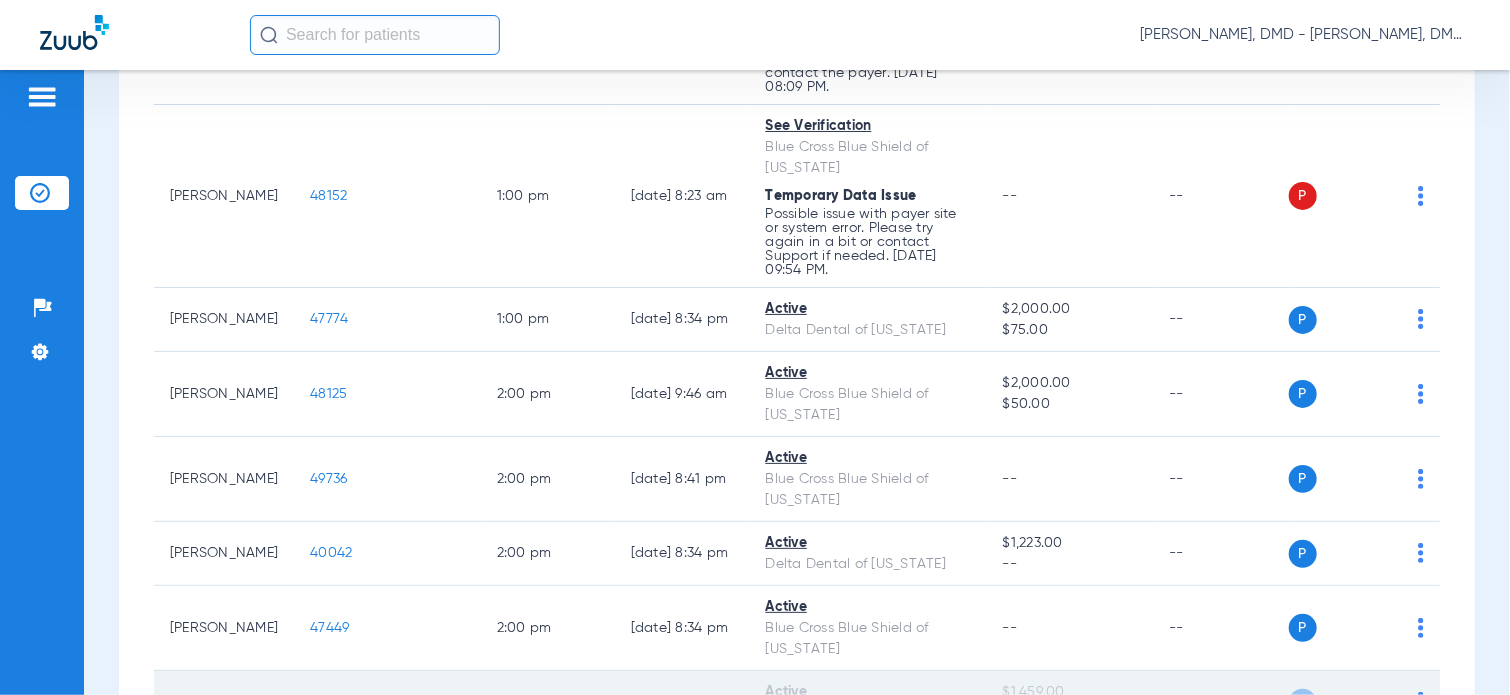 click on "42425" 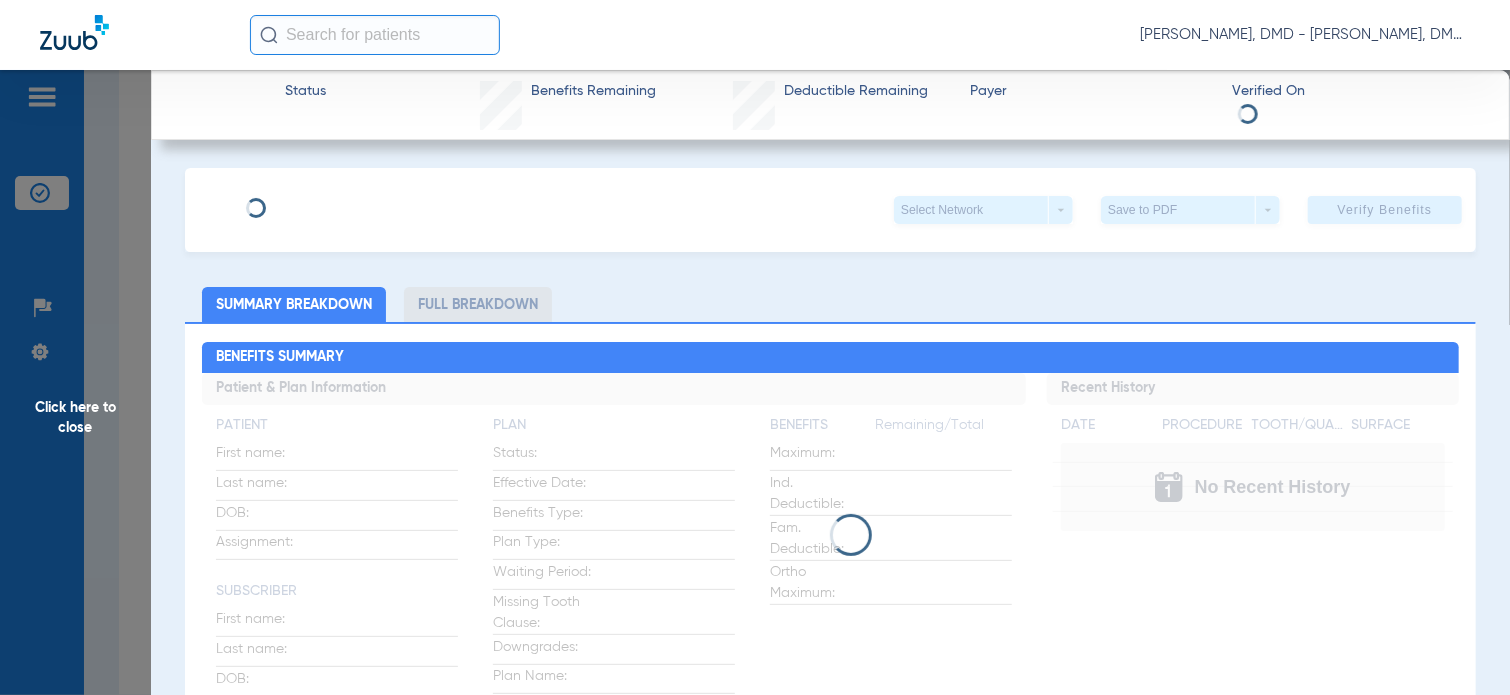 type on "[PERSON_NAME]" 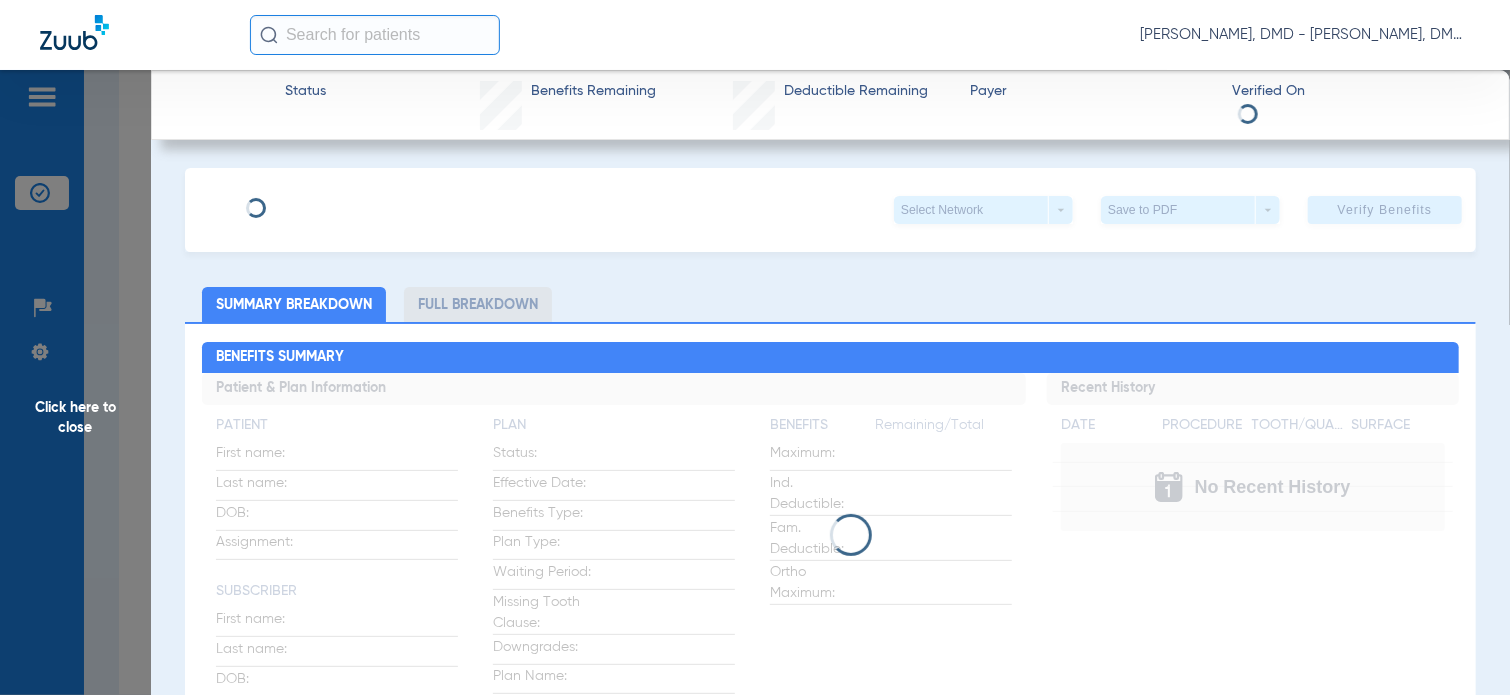 type on "[PERSON_NAME]" 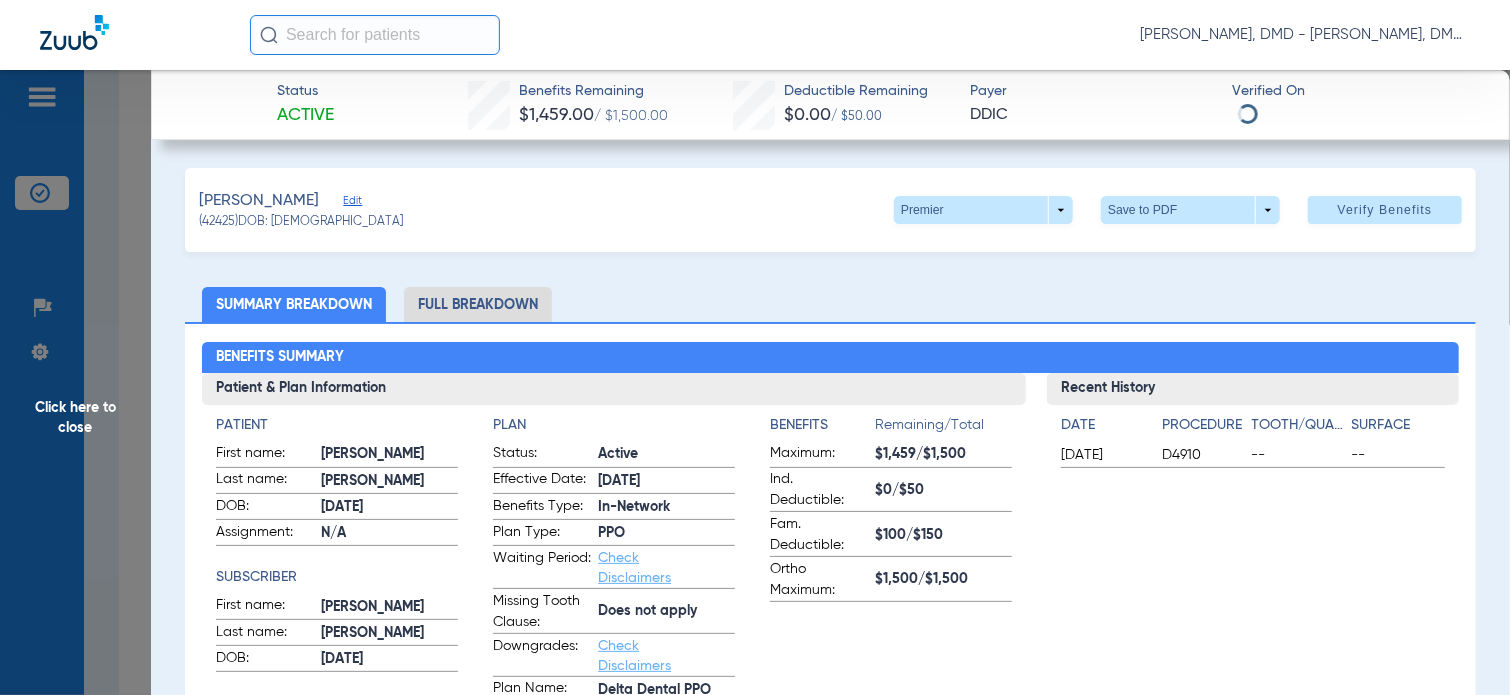 click on "Edit" 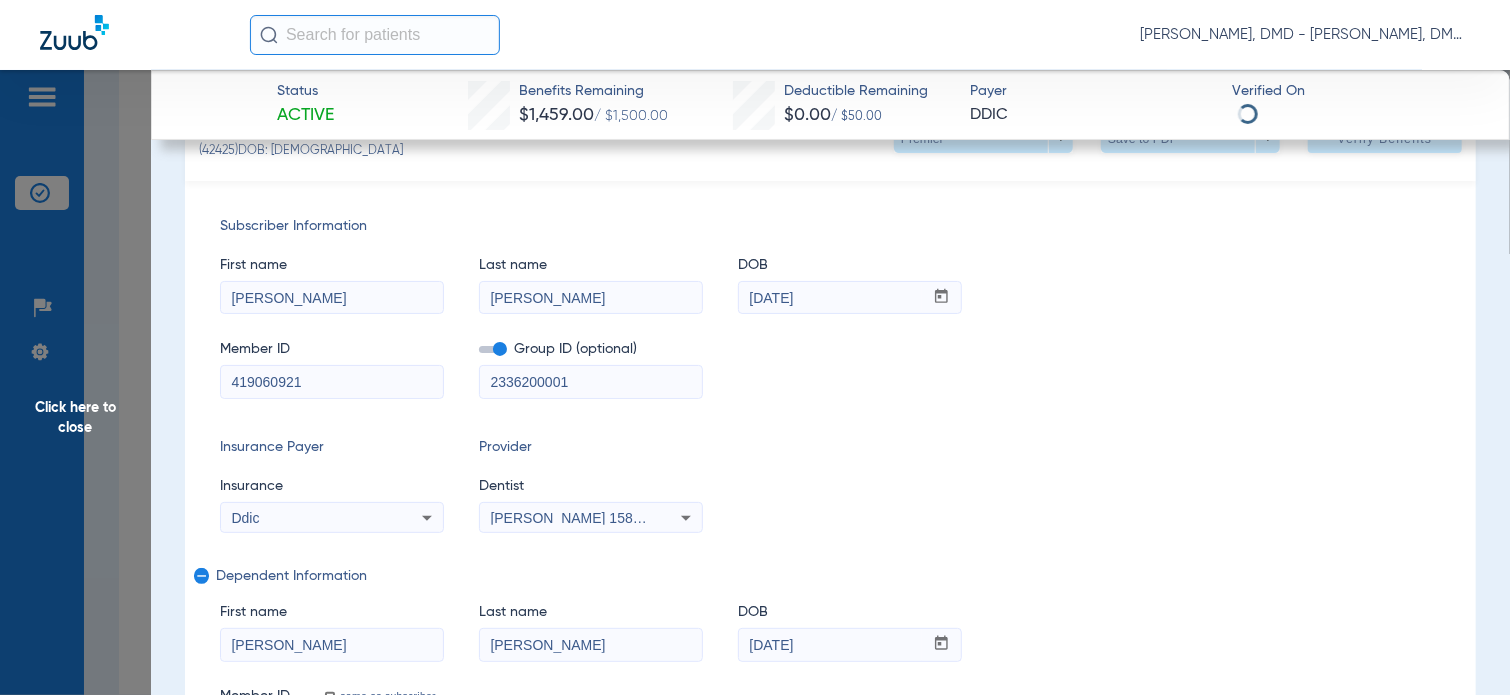 scroll, scrollTop: 100, scrollLeft: 0, axis: vertical 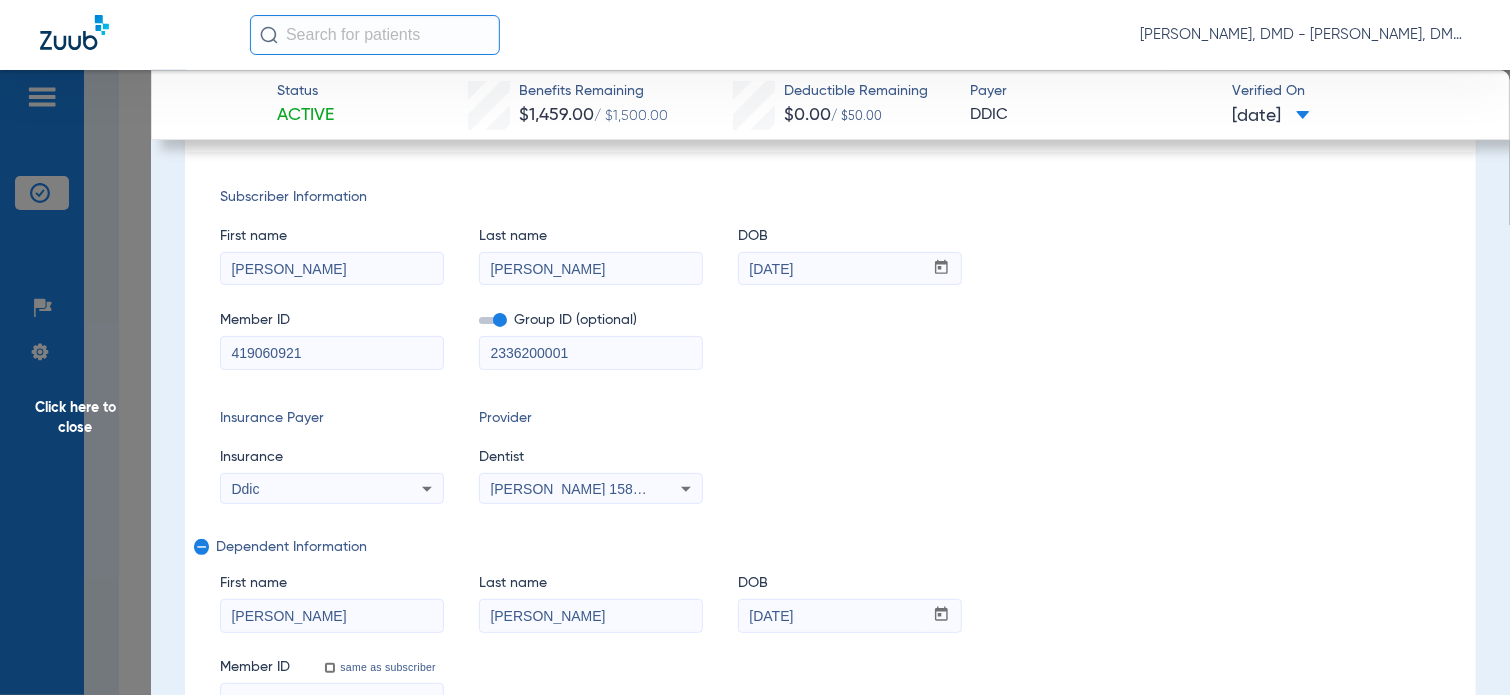 drag, startPoint x: 292, startPoint y: 259, endPoint x: 195, endPoint y: 262, distance: 97.04638 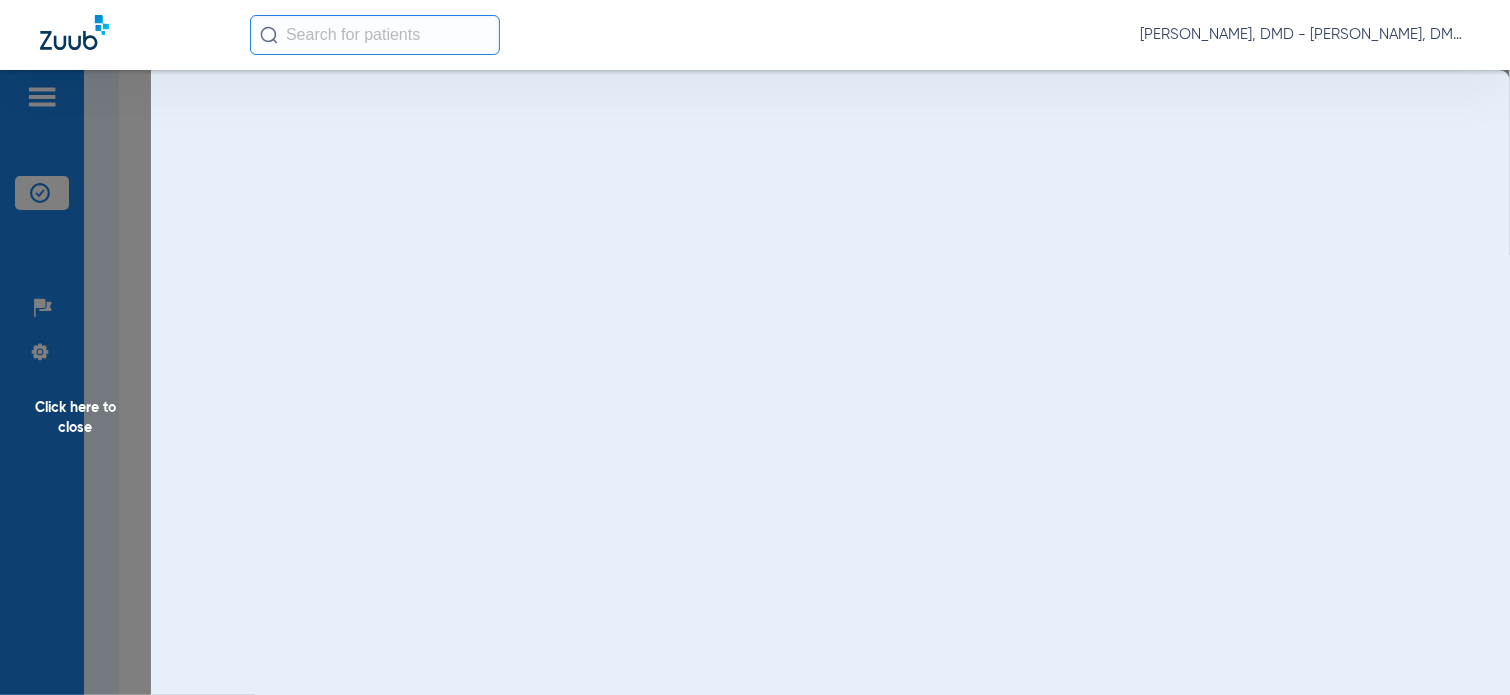 scroll, scrollTop: 0, scrollLeft: 0, axis: both 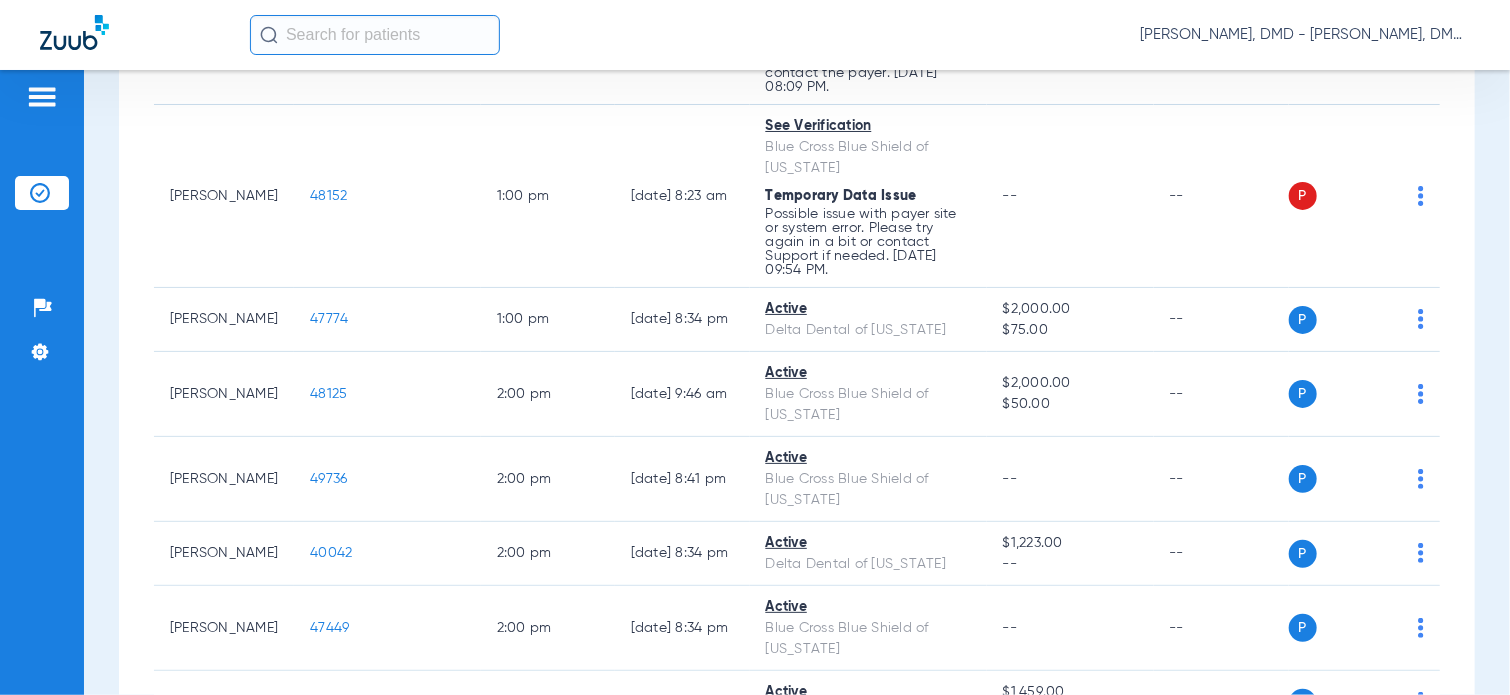 click on "2791" 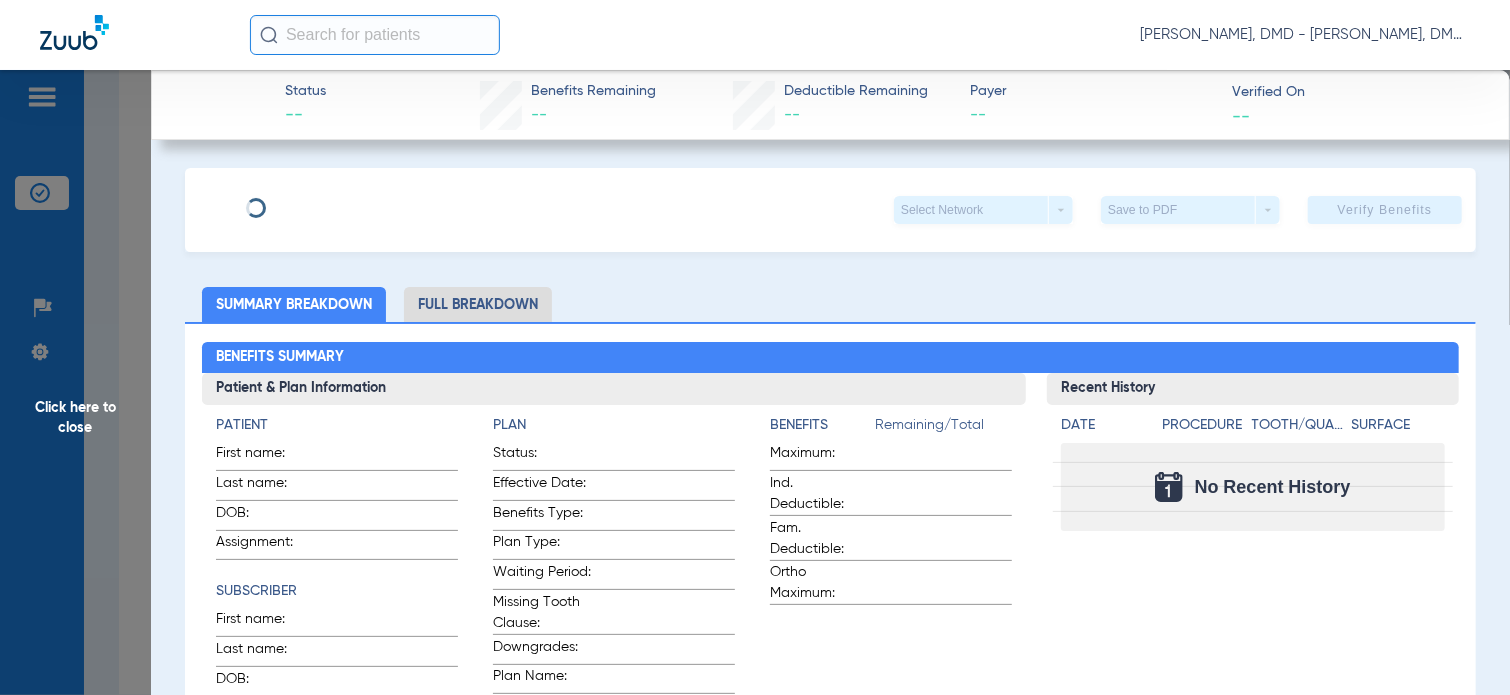 click on "Click here to close" 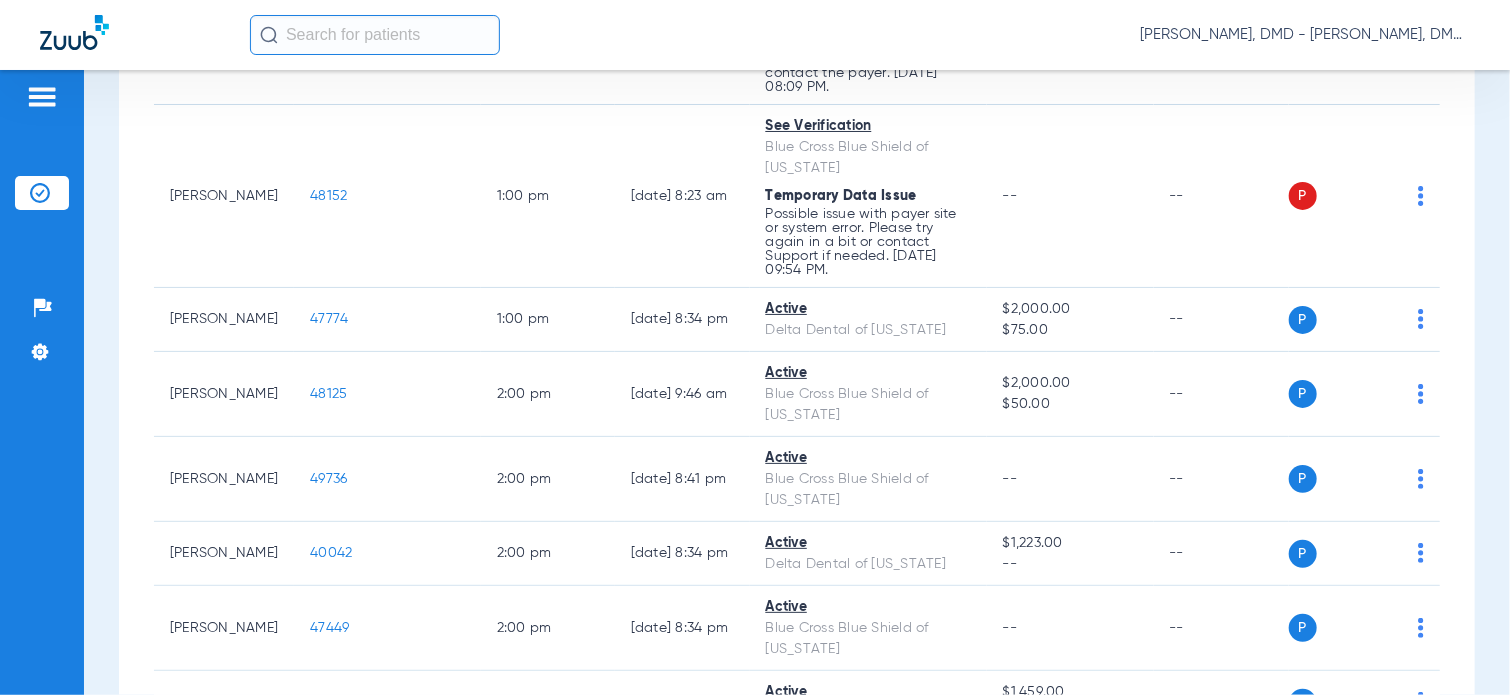 click on "P S" 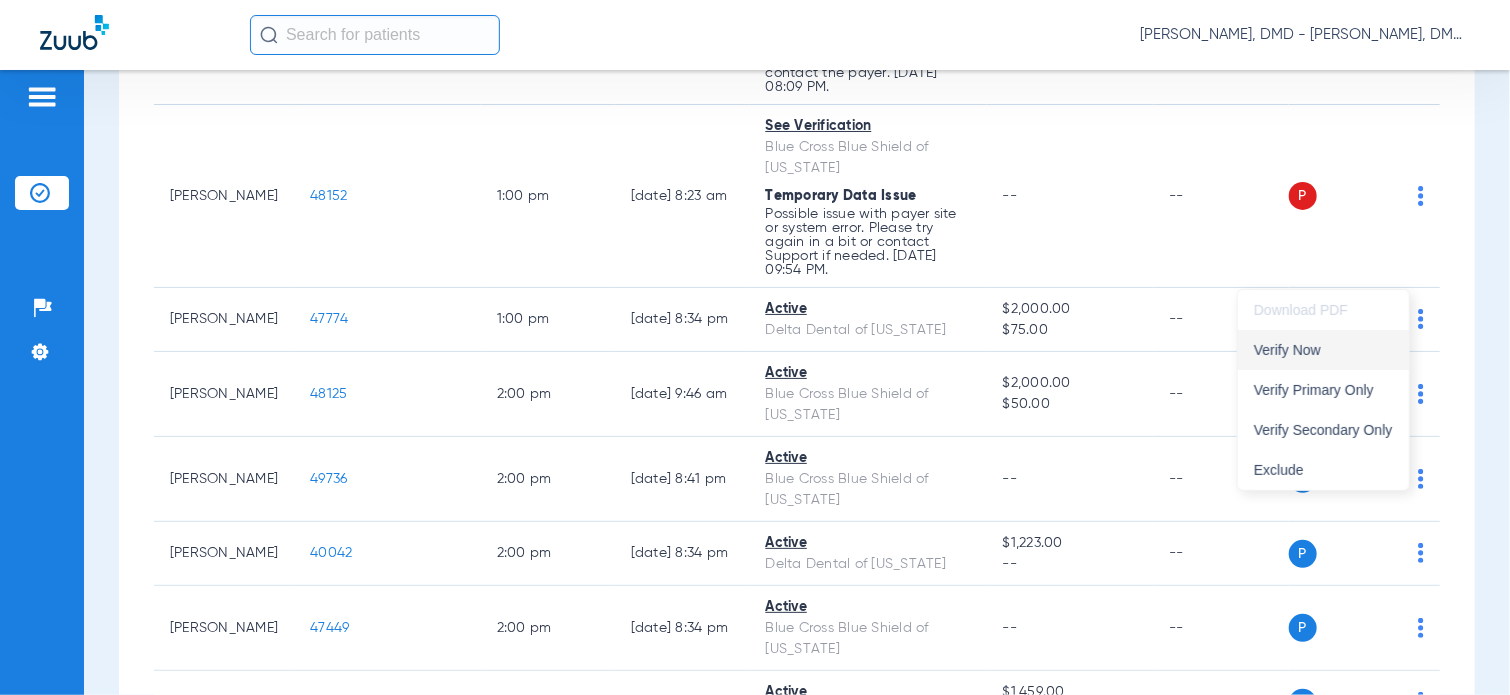 click on "Verify Now" at bounding box center (1323, 350) 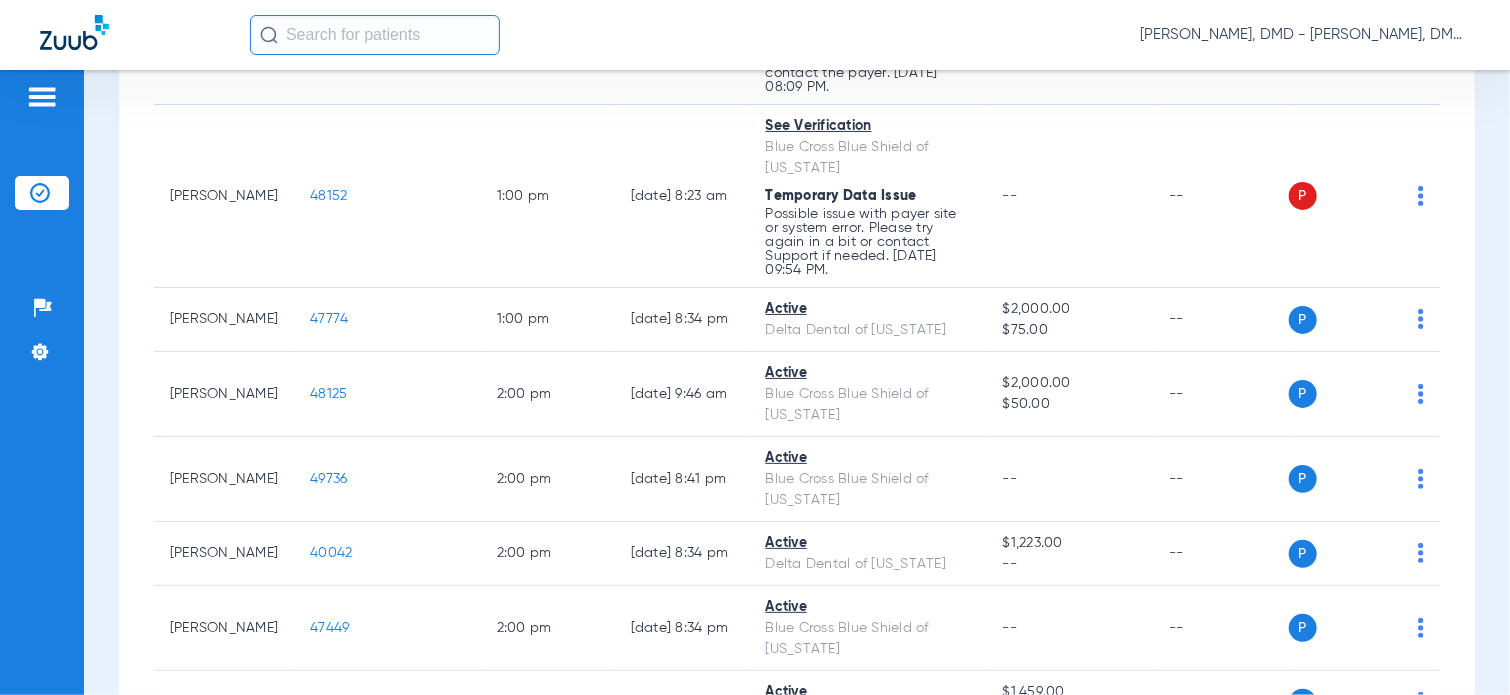 click on "2791" 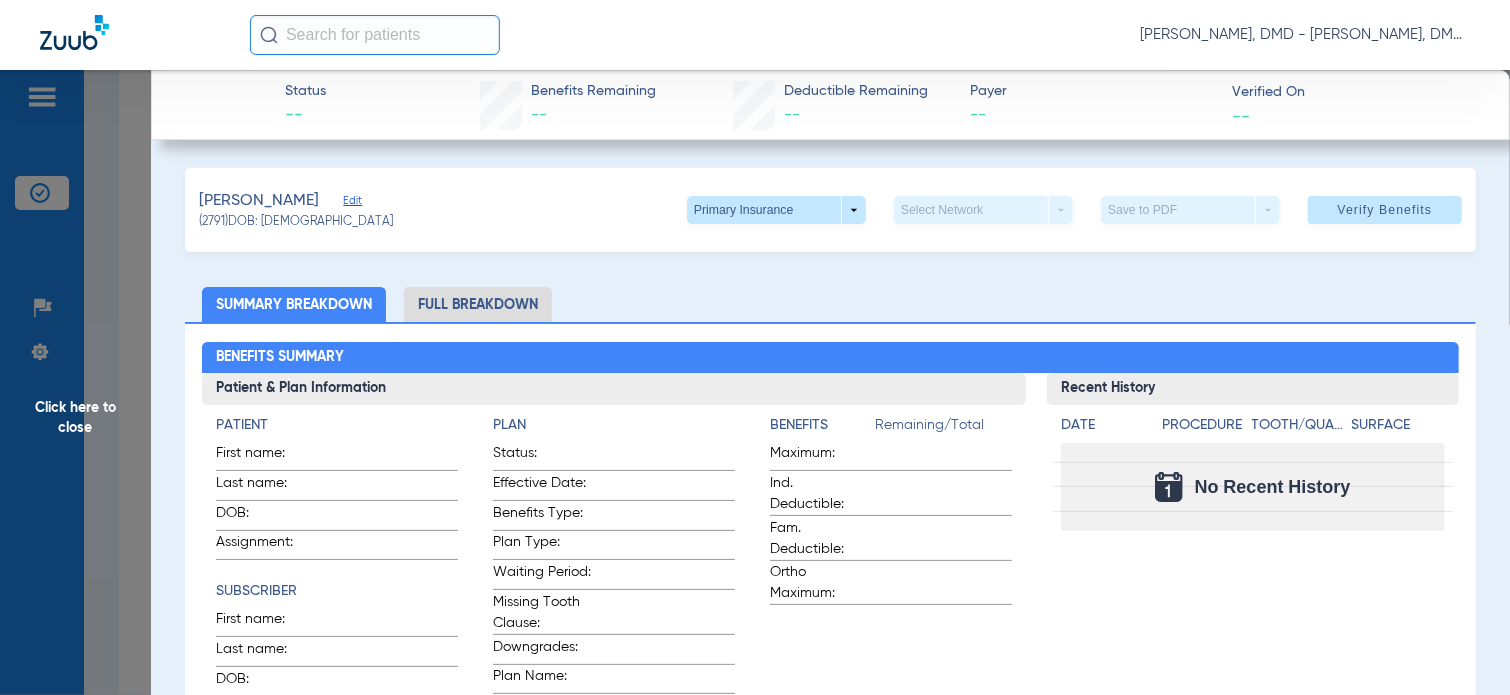 click on "Edit" 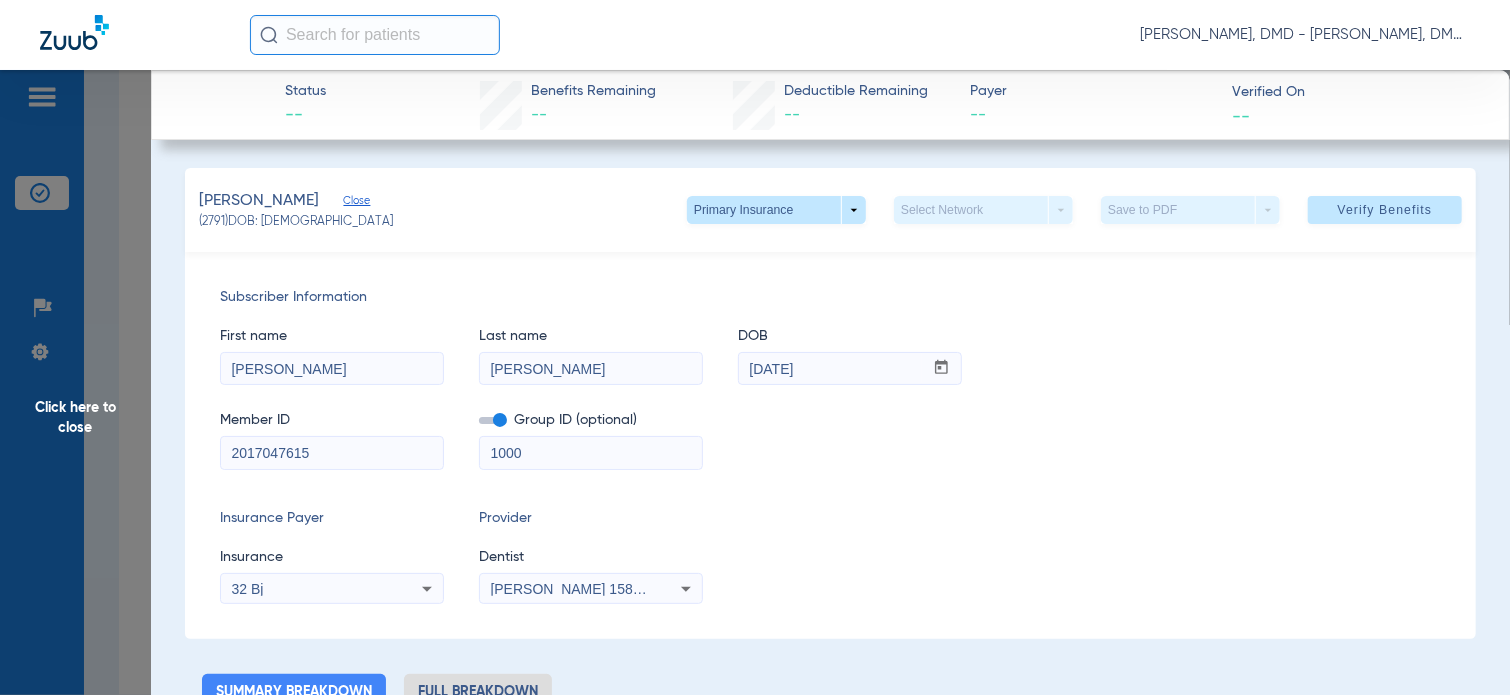 drag, startPoint x: 320, startPoint y: 466, endPoint x: 214, endPoint y: 458, distance: 106.30146 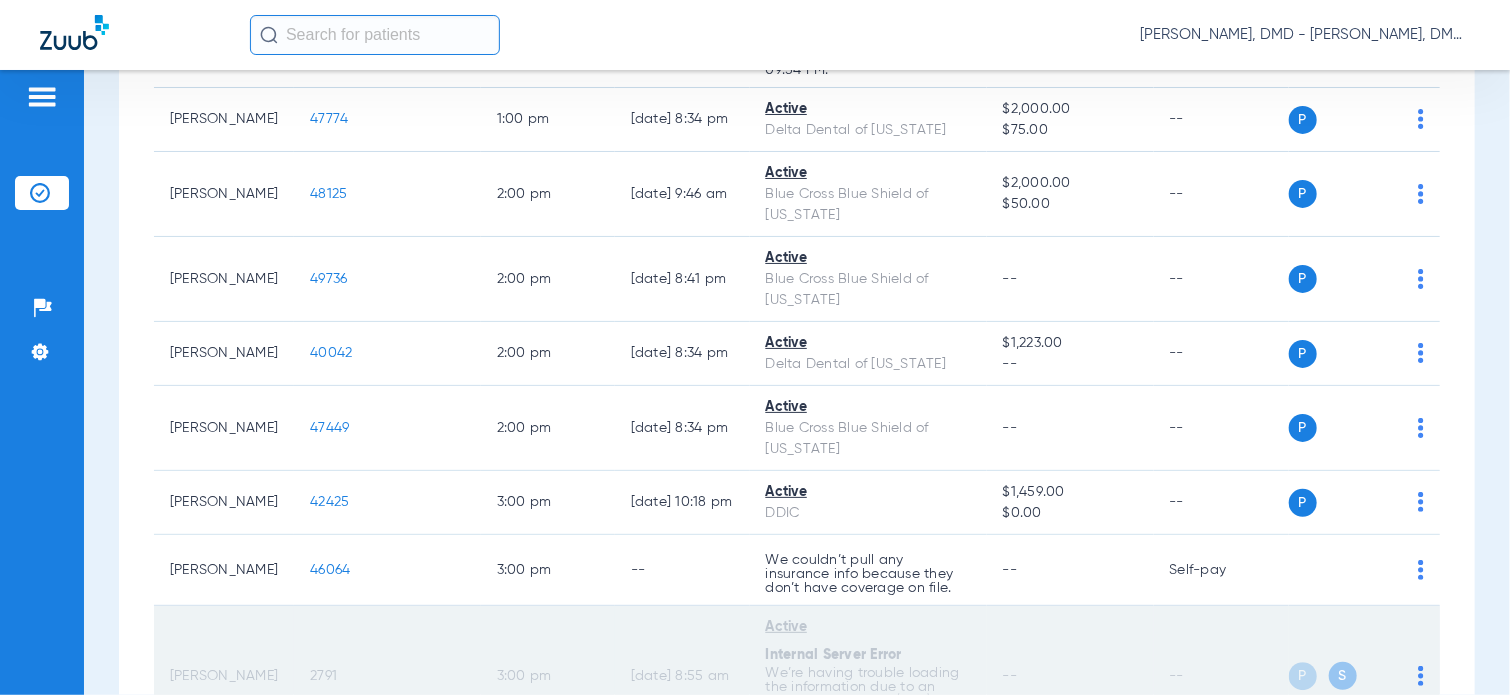 scroll, scrollTop: 2635, scrollLeft: 0, axis: vertical 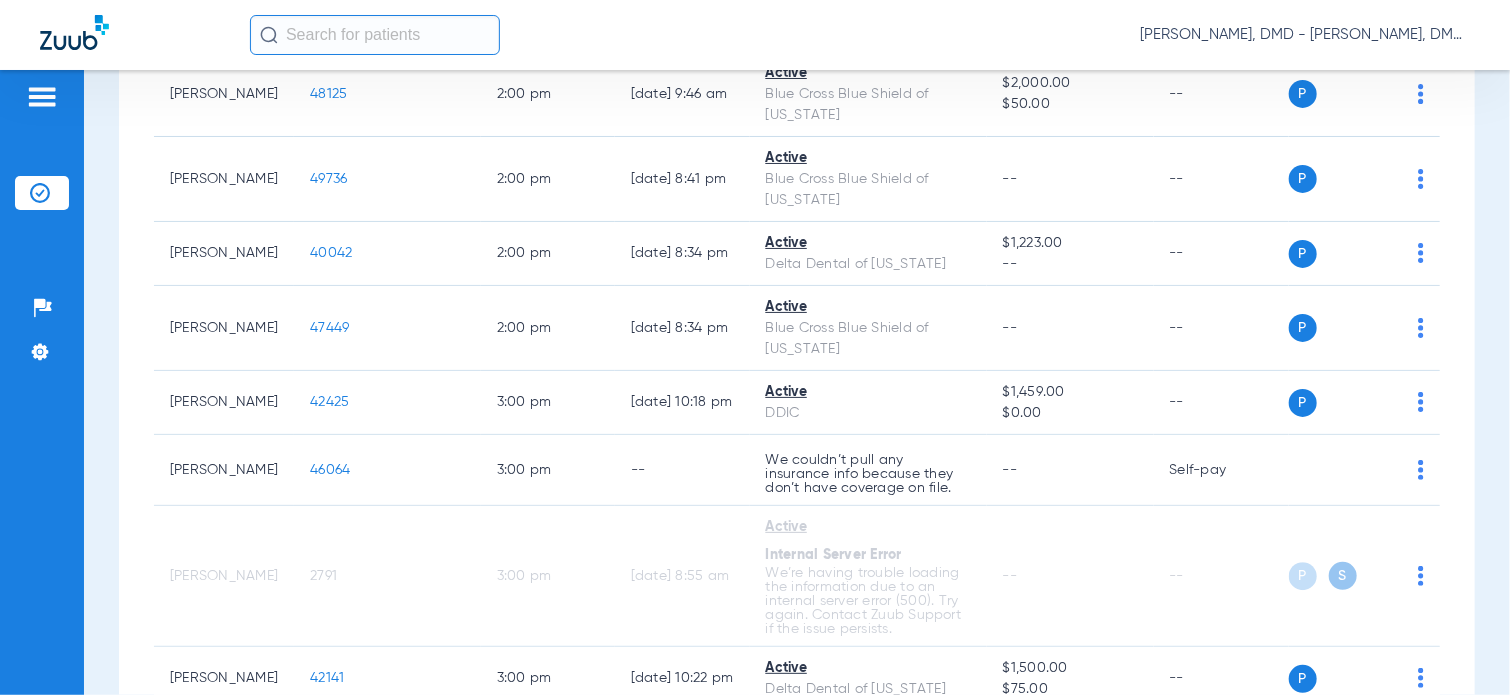 click 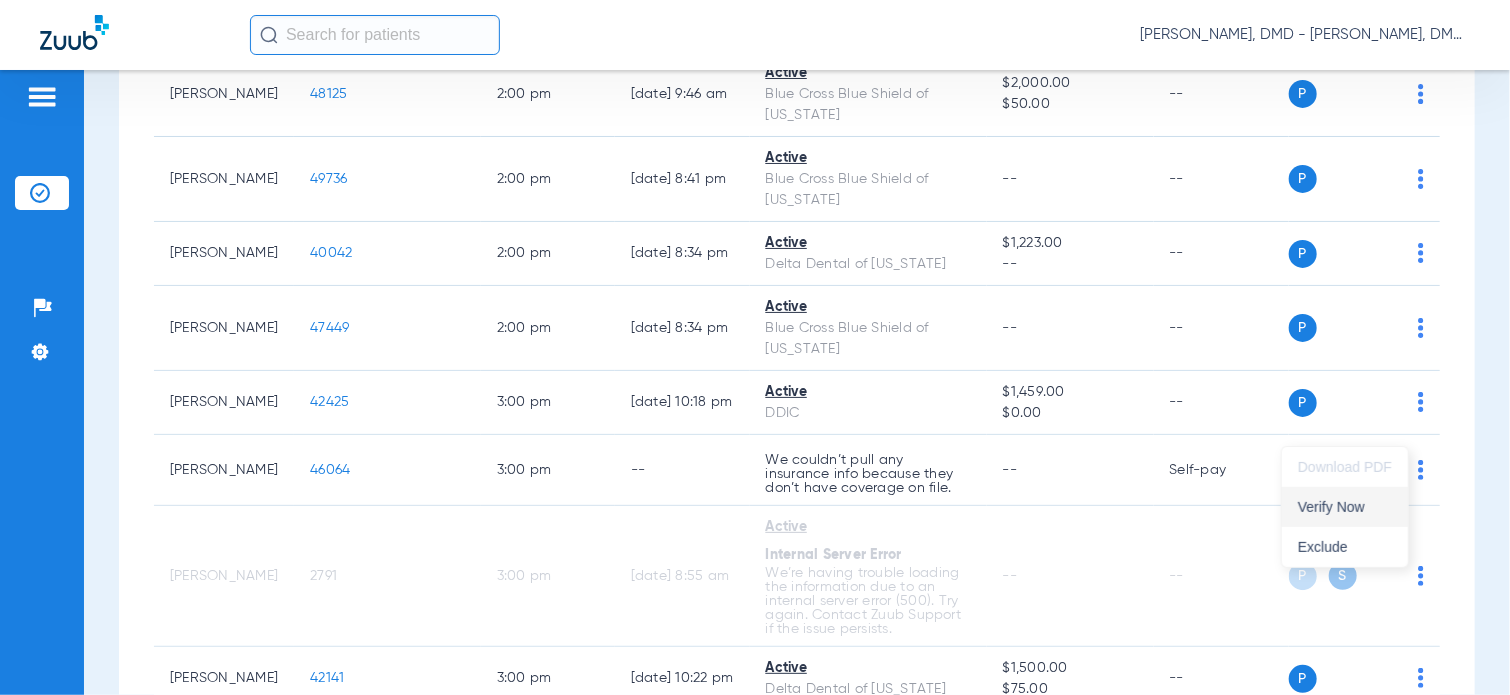 click on "Verify Now" at bounding box center (1345, 507) 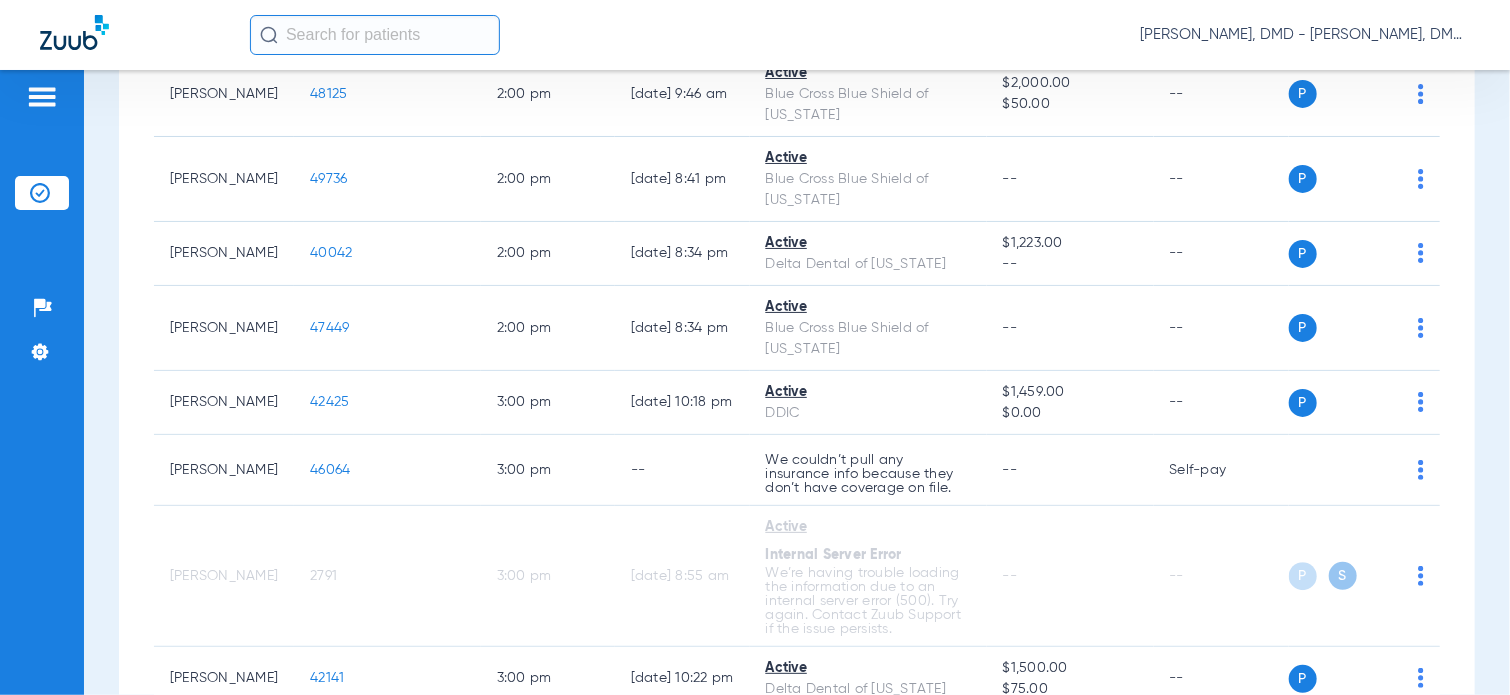 click on "49633" 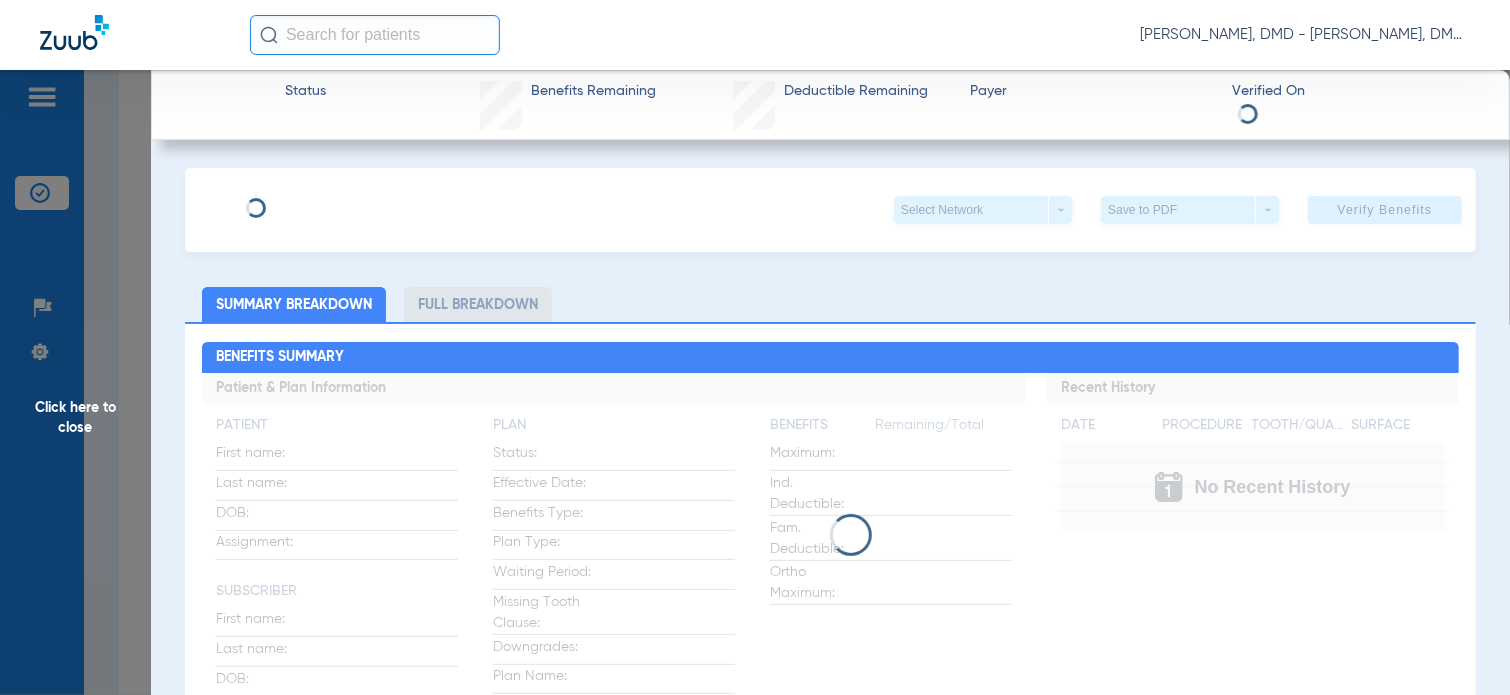 type on "[PERSON_NAME]" 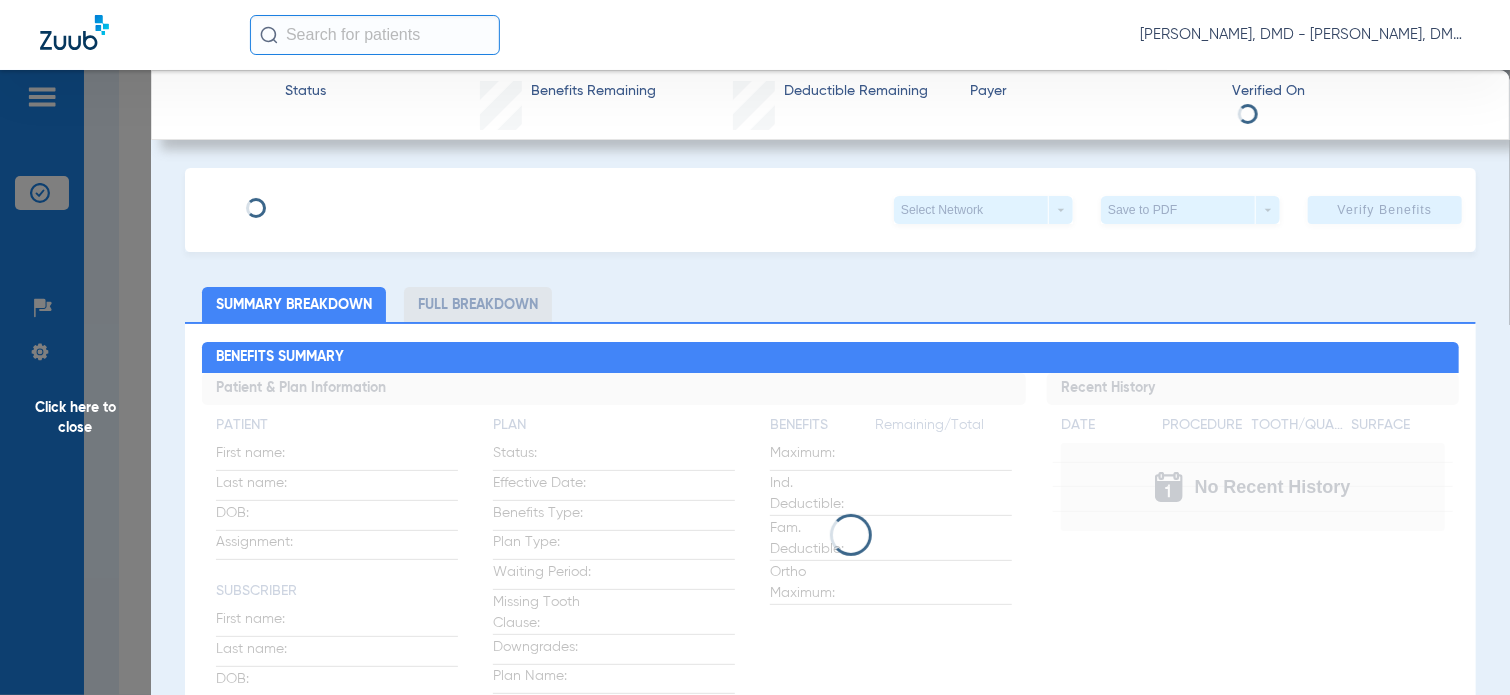 type on "[PERSON_NAME]" 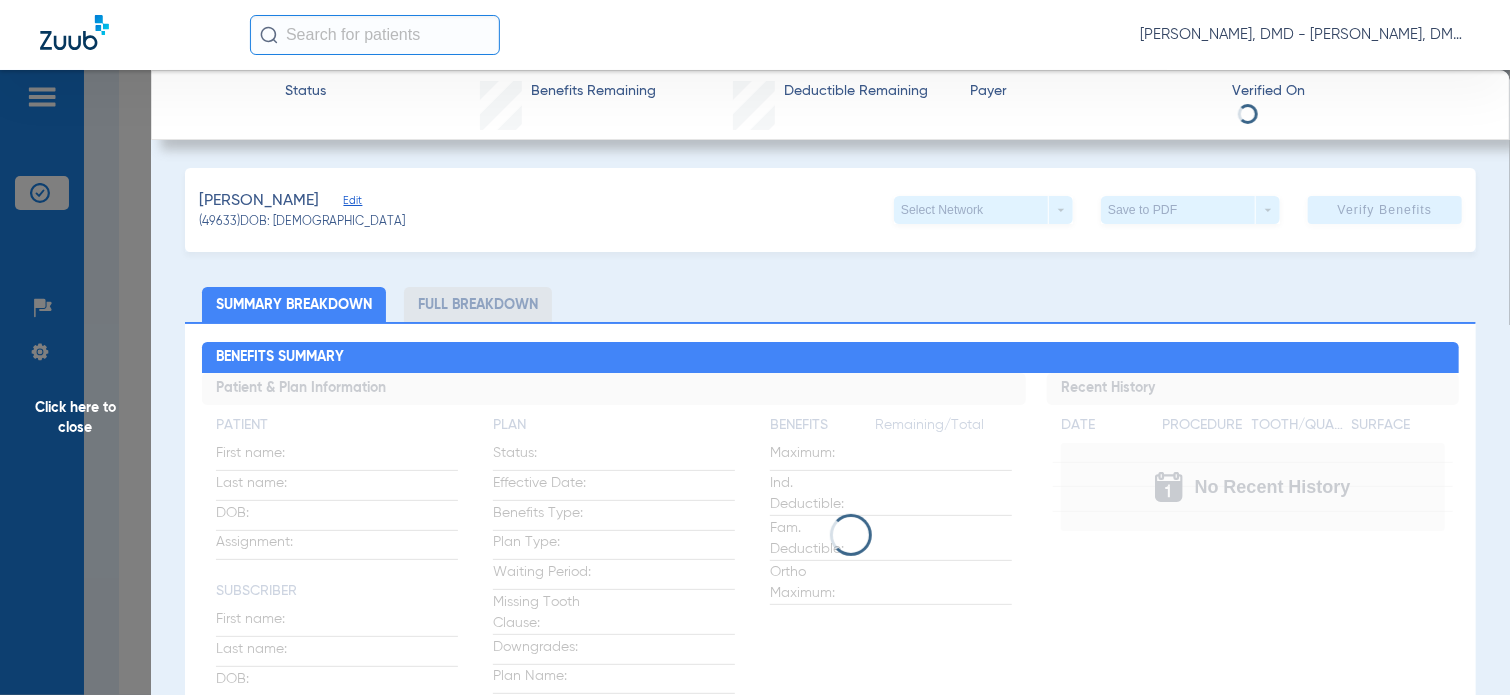 click on "Edit" 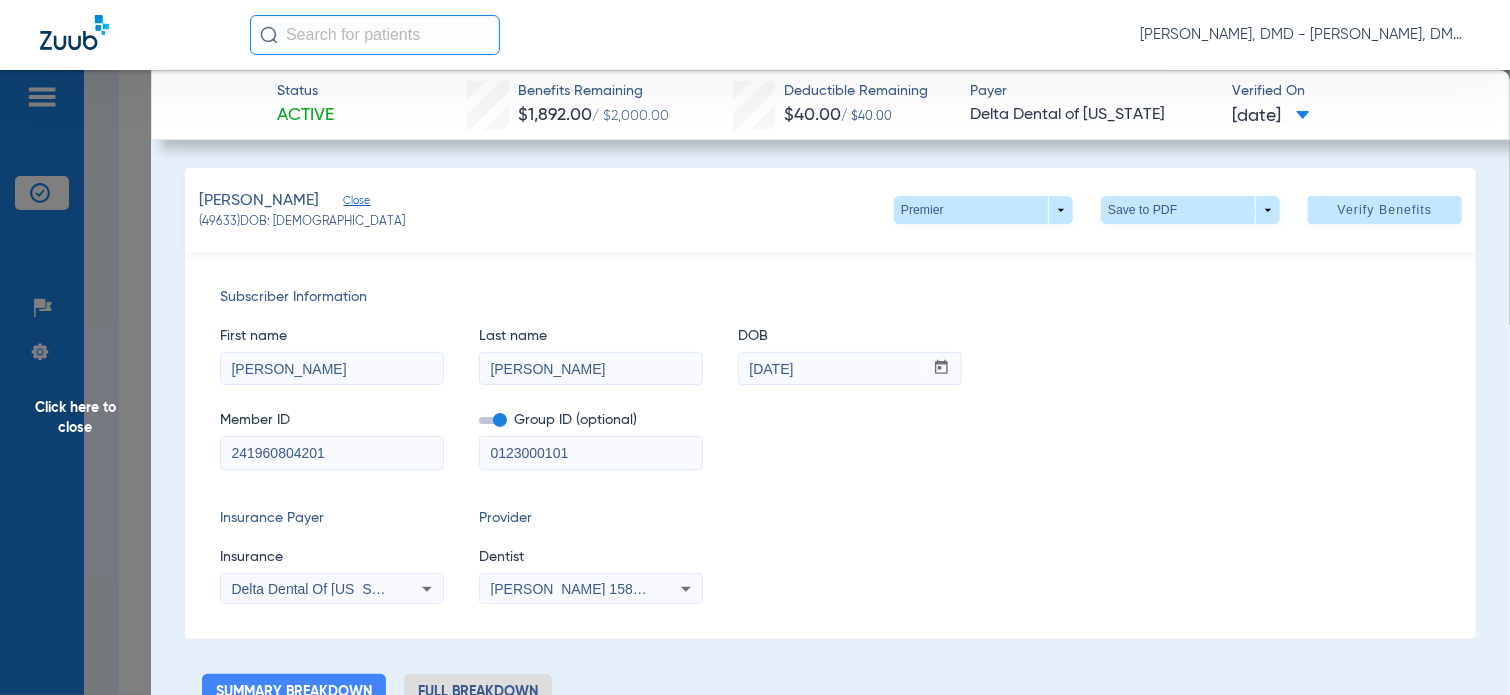 drag, startPoint x: 321, startPoint y: 367, endPoint x: 80, endPoint y: 367, distance: 241 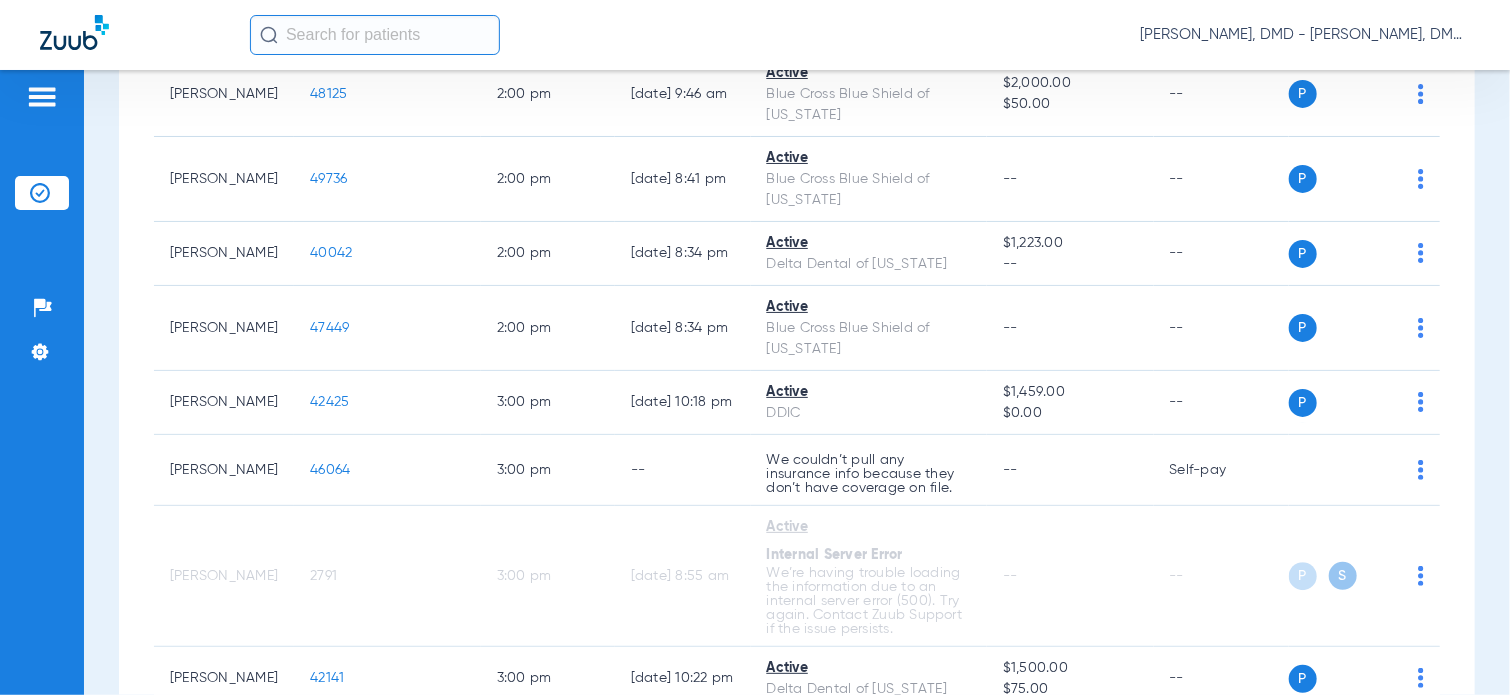 click on "47959" 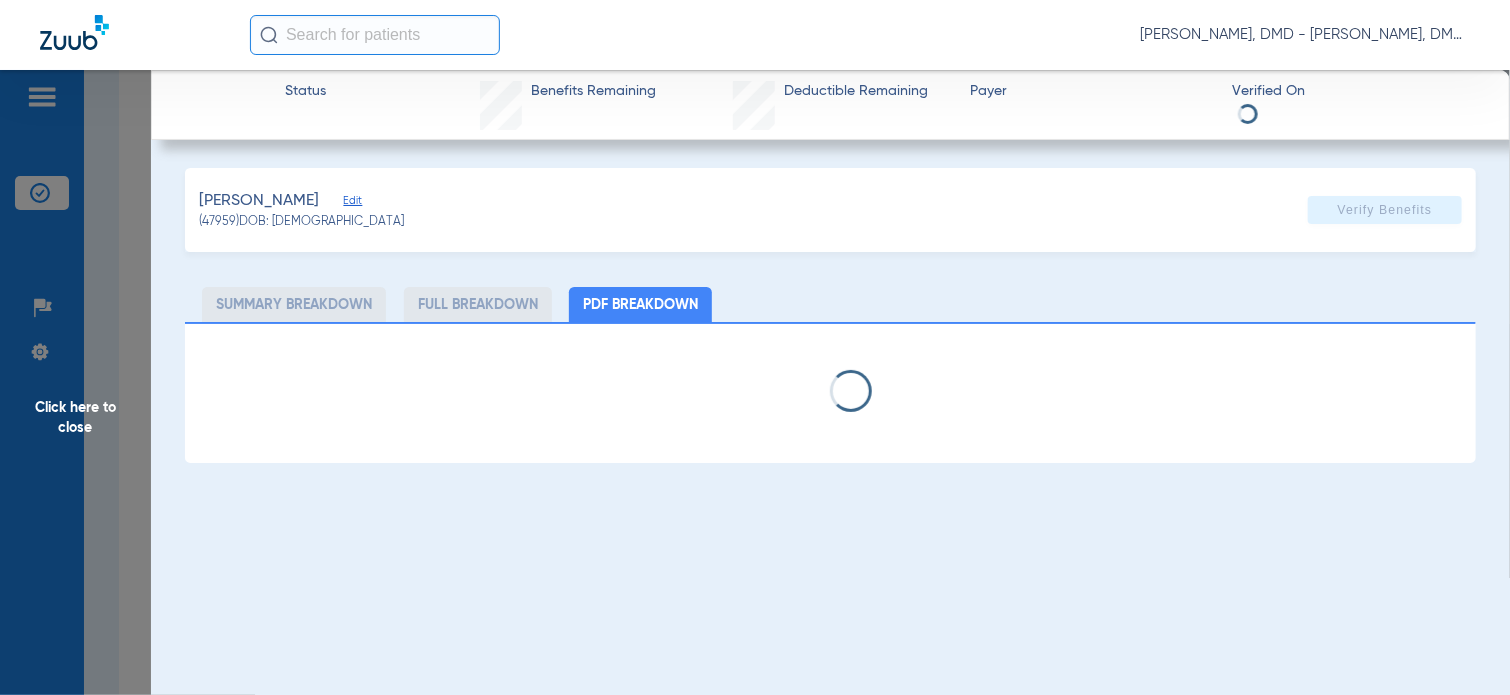 click on "Click here to close" 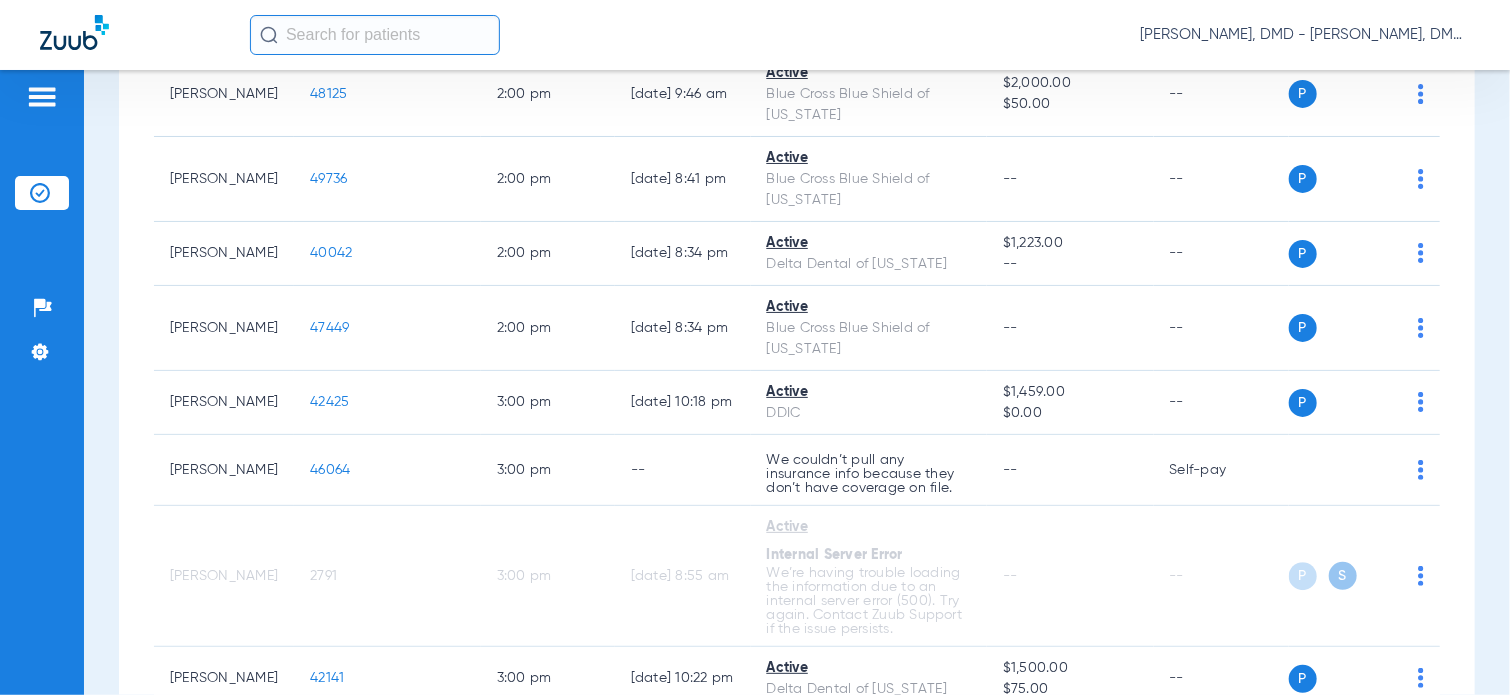click on "P S" 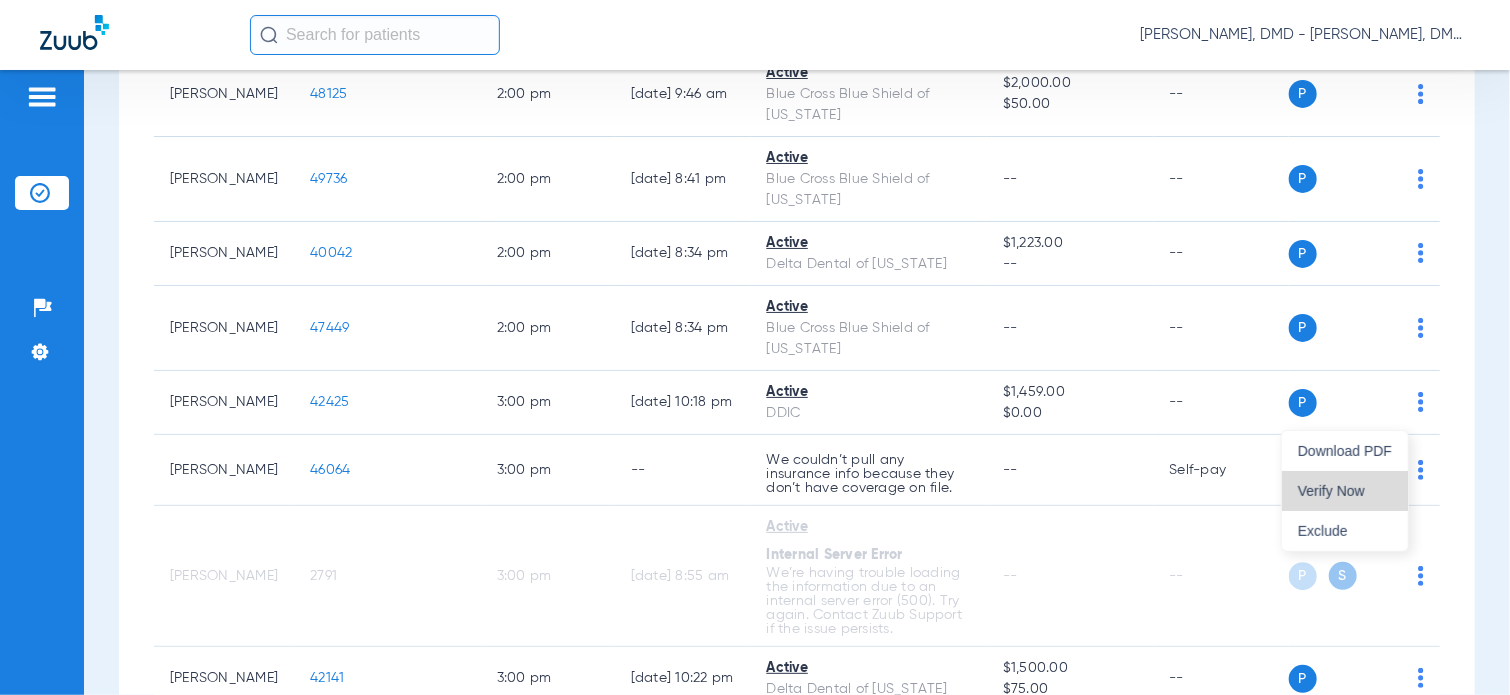 click on "Verify Now" at bounding box center [1345, 491] 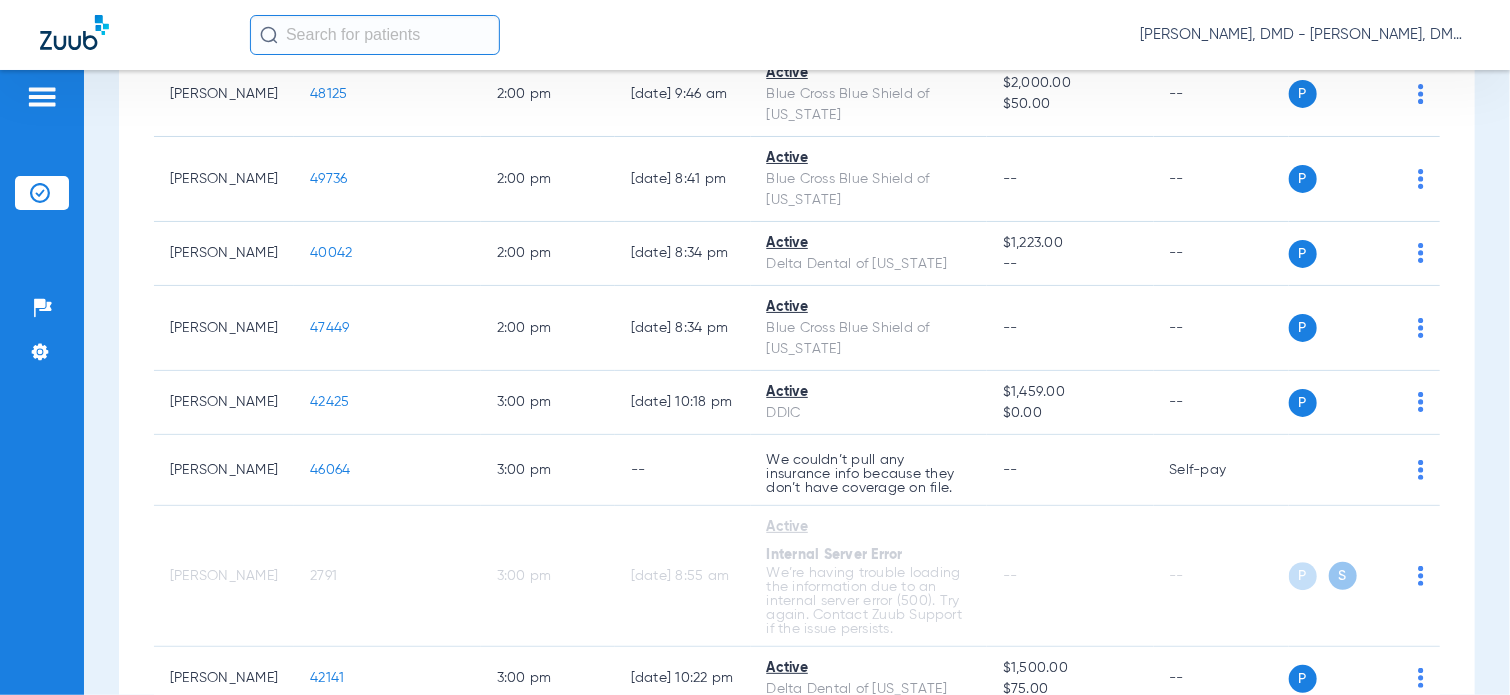 click on "47959" 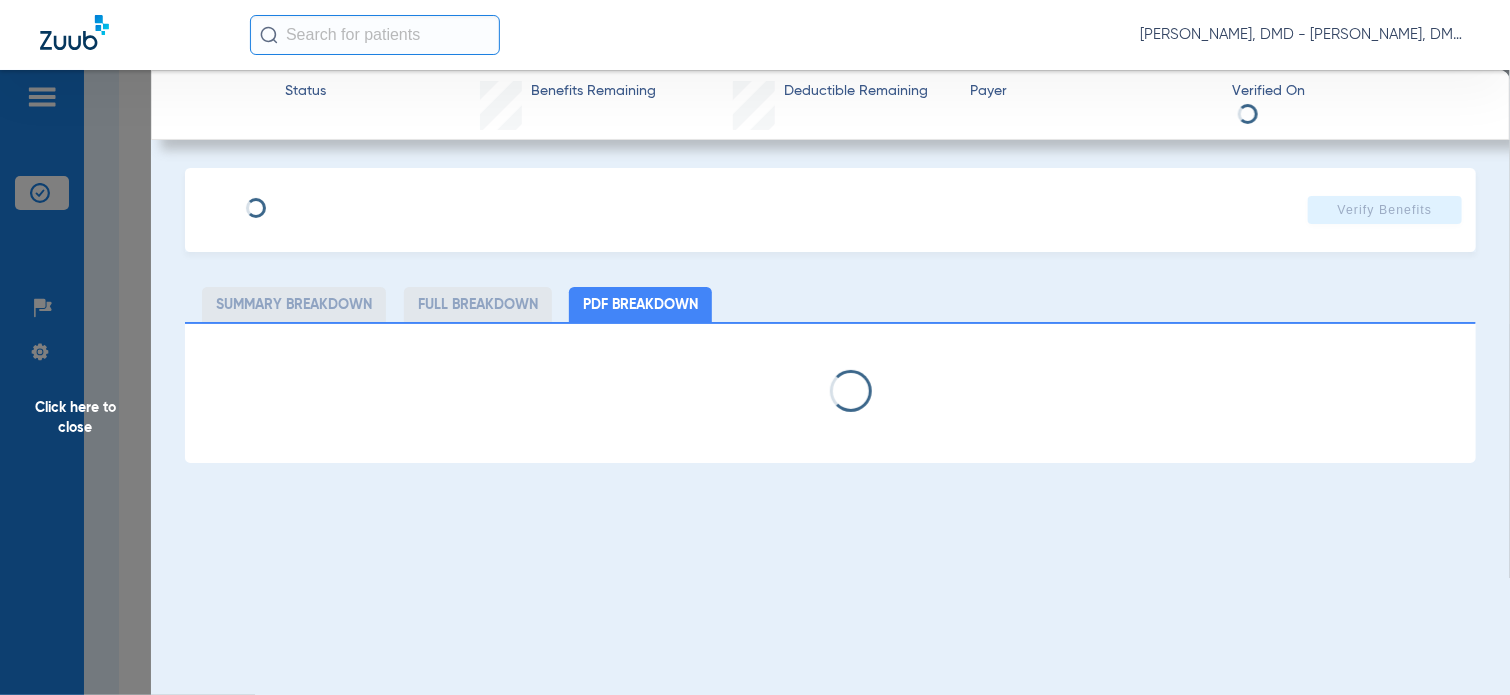 type on "[PERSON_NAME]" 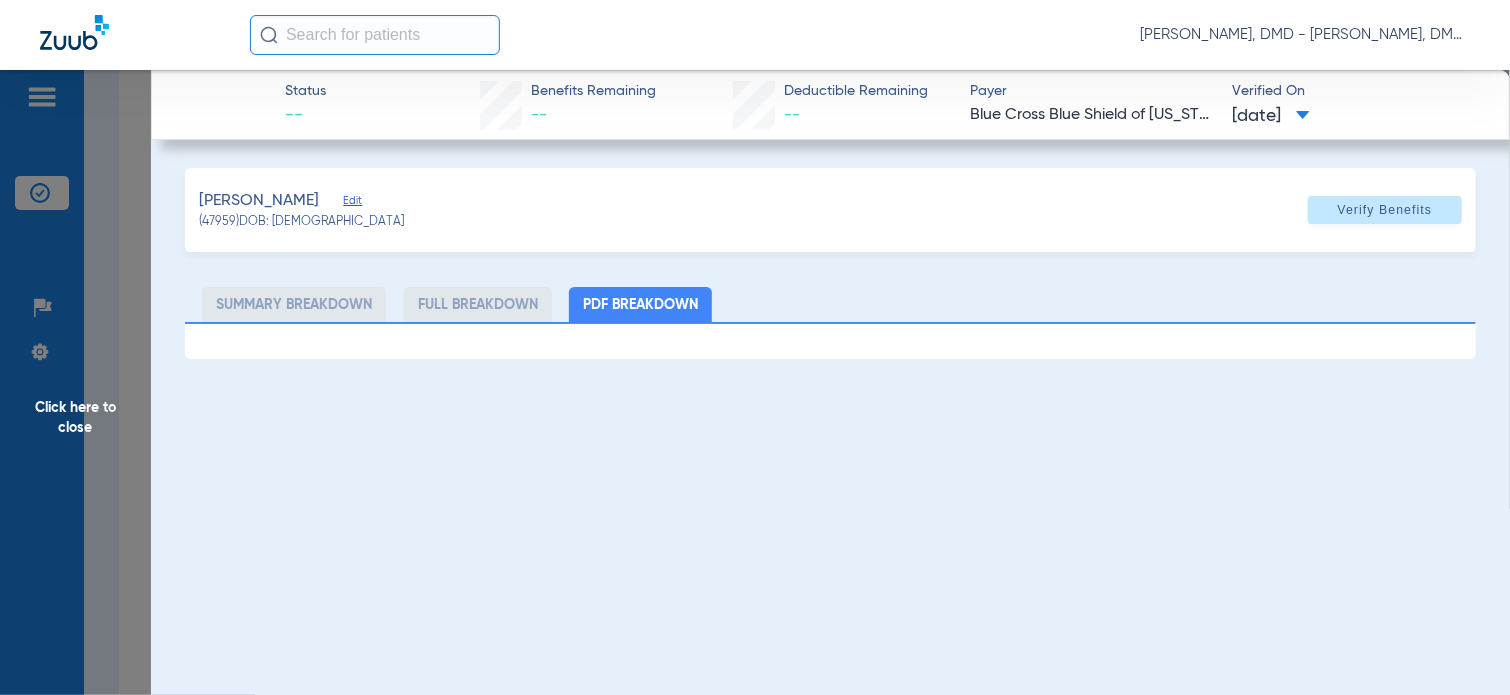 click on "Edit" 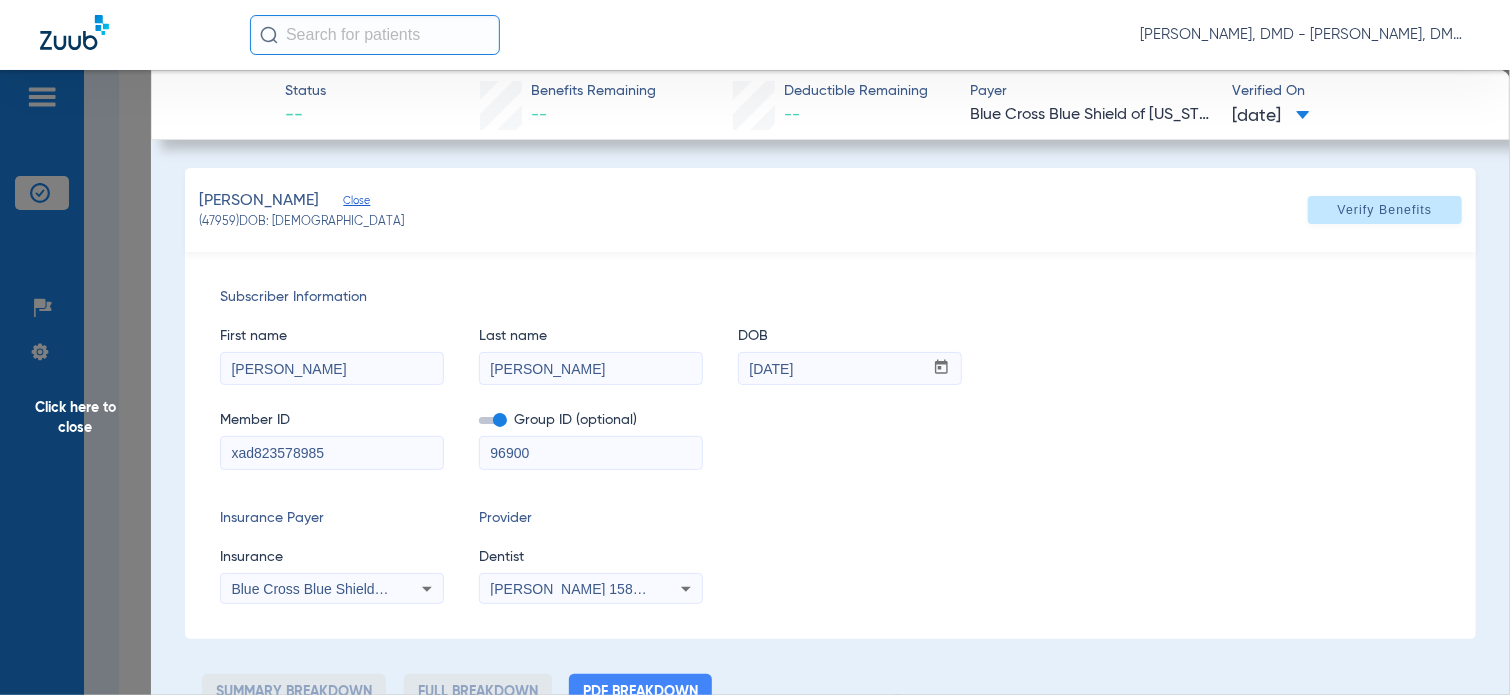 click on "Click here to close" 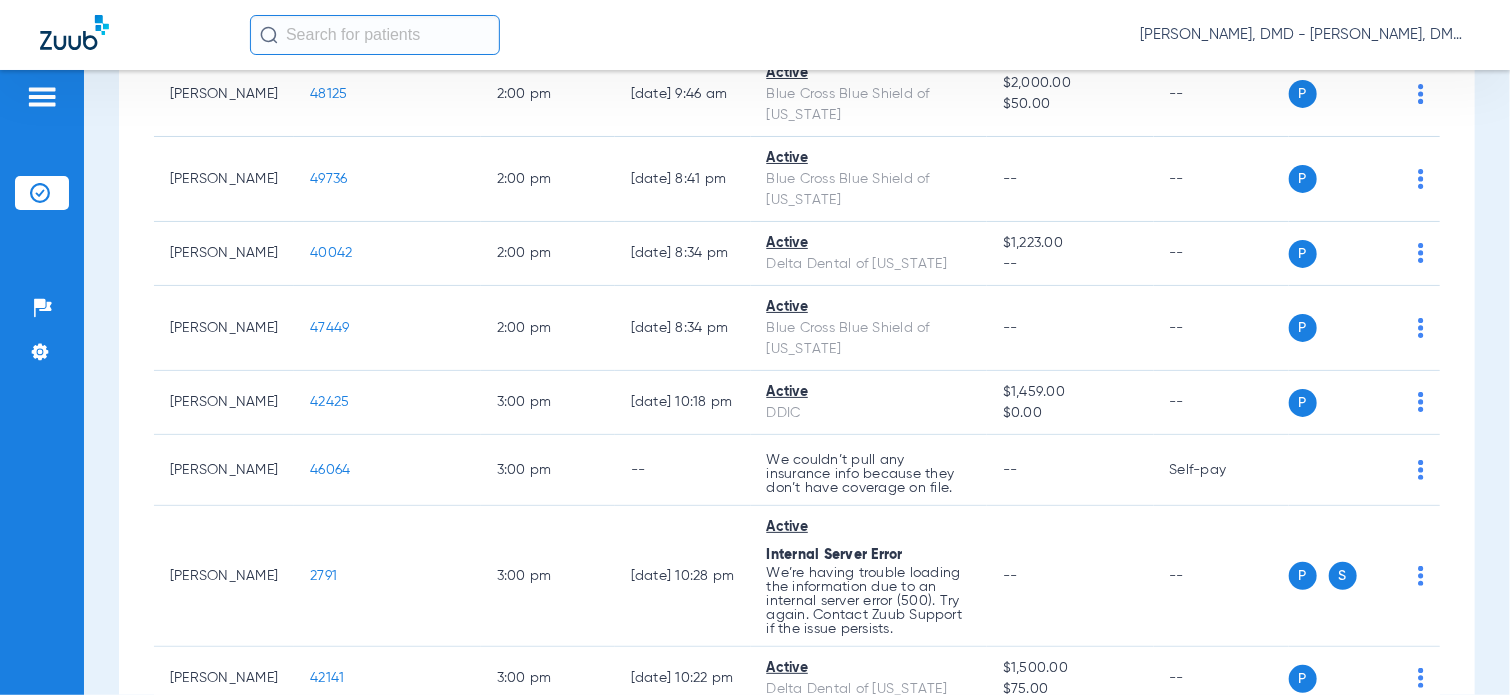 click 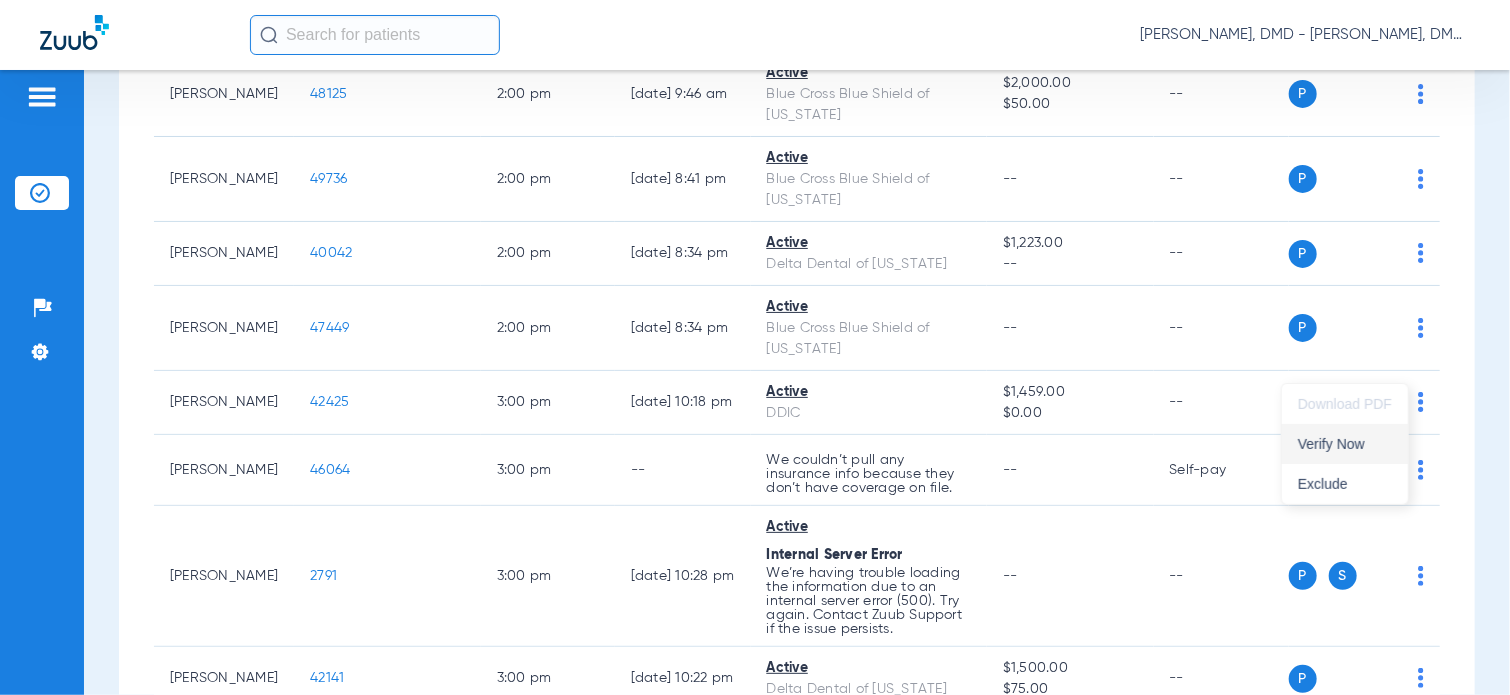 click on "Verify Now" at bounding box center (1345, 444) 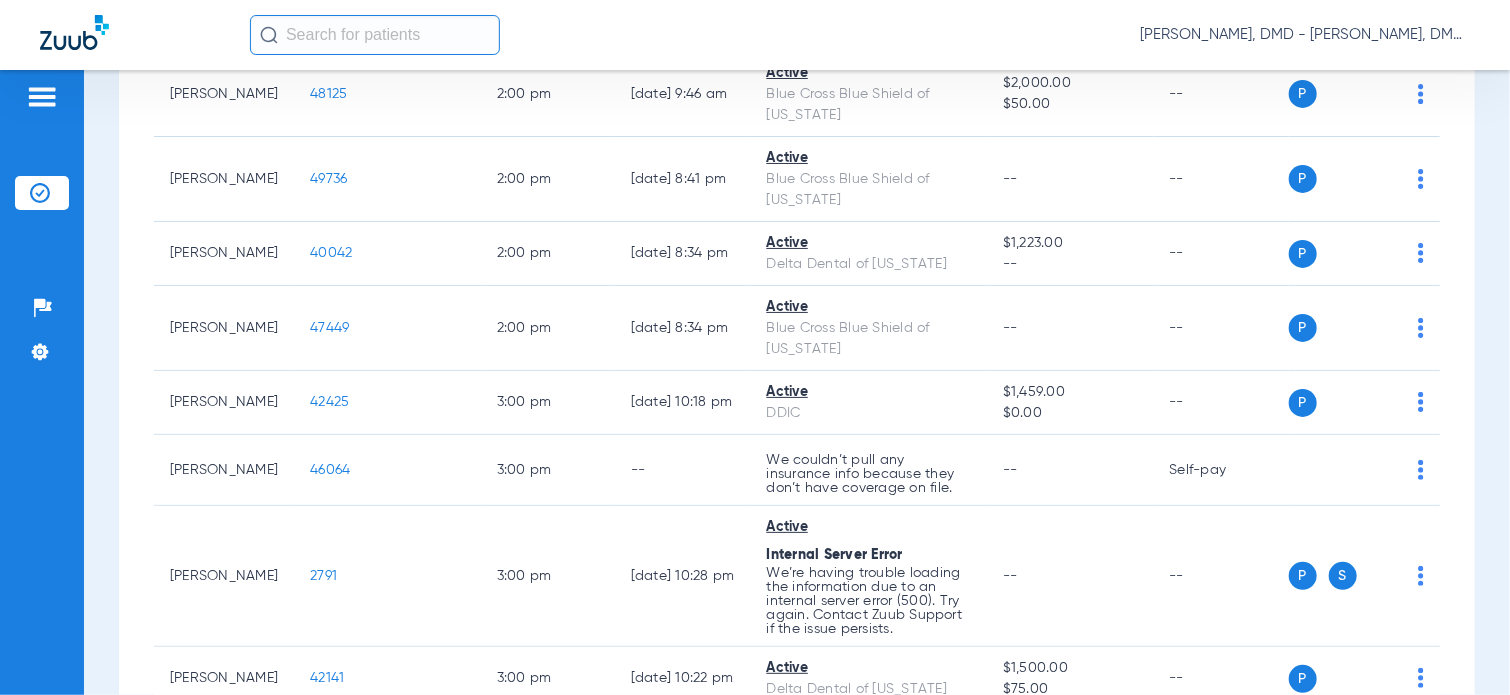 click on "44409" 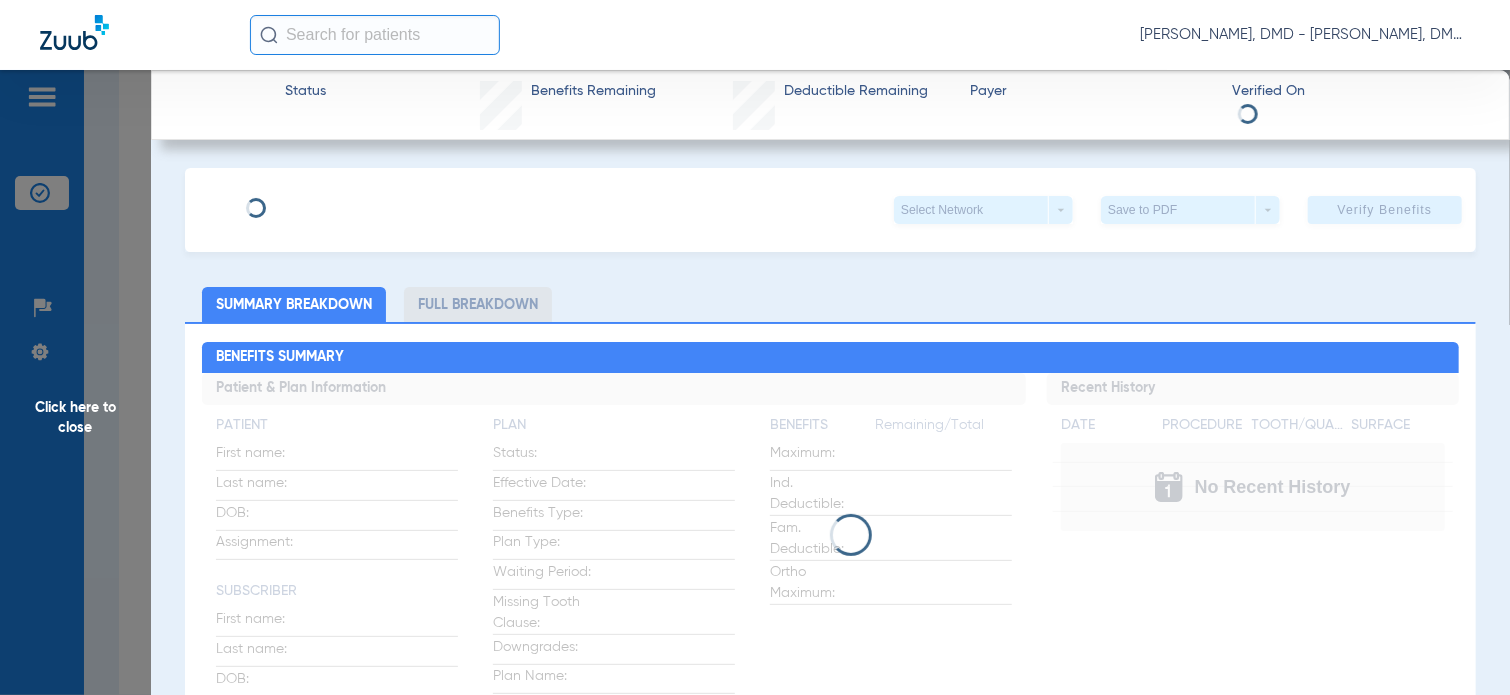 type on "[PERSON_NAME]" 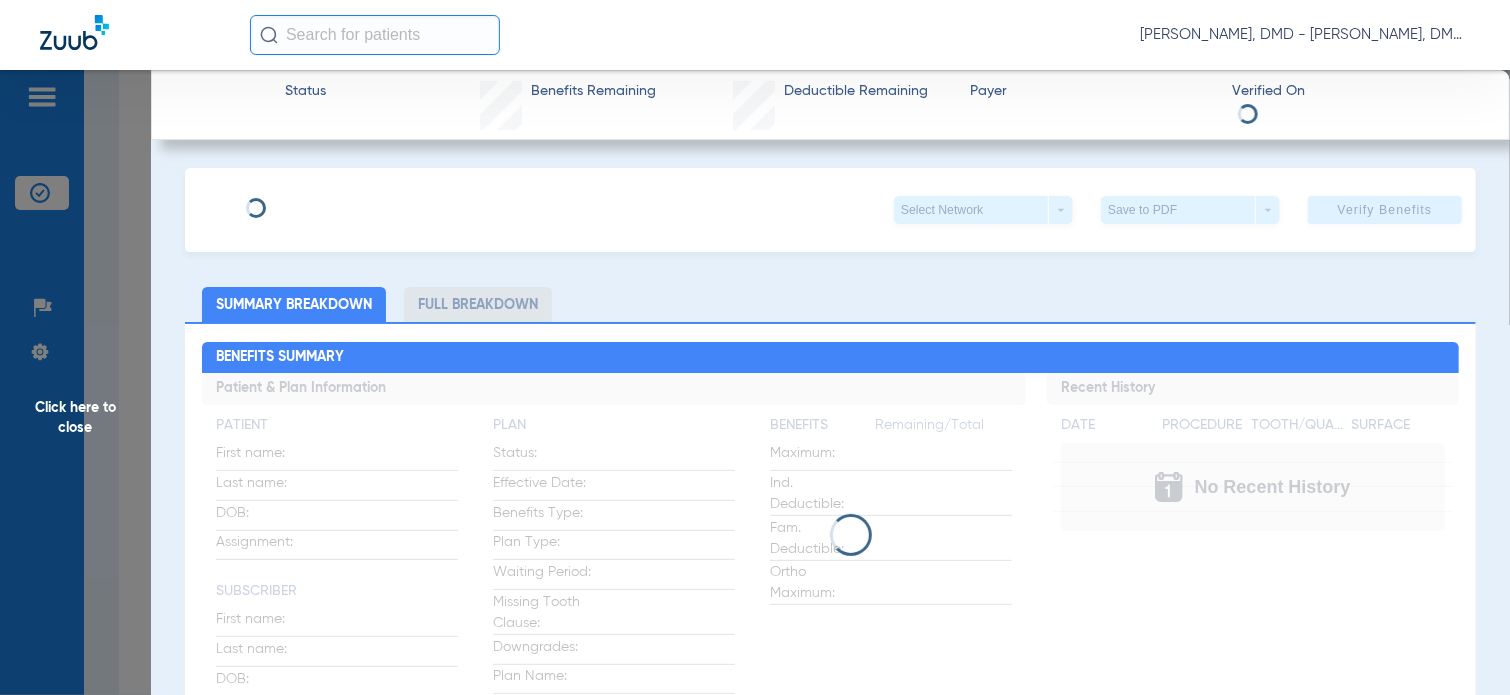 type on "Kritinar" 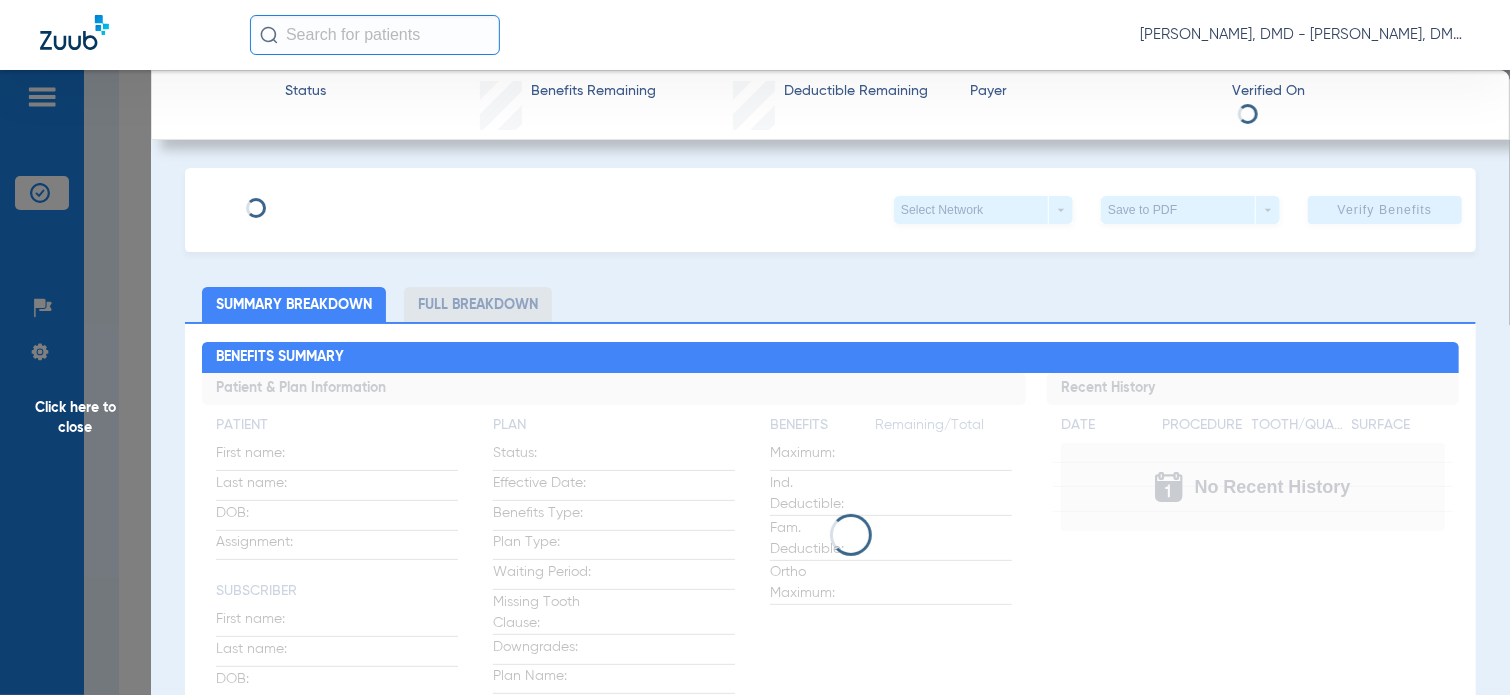 type on "[DATE]" 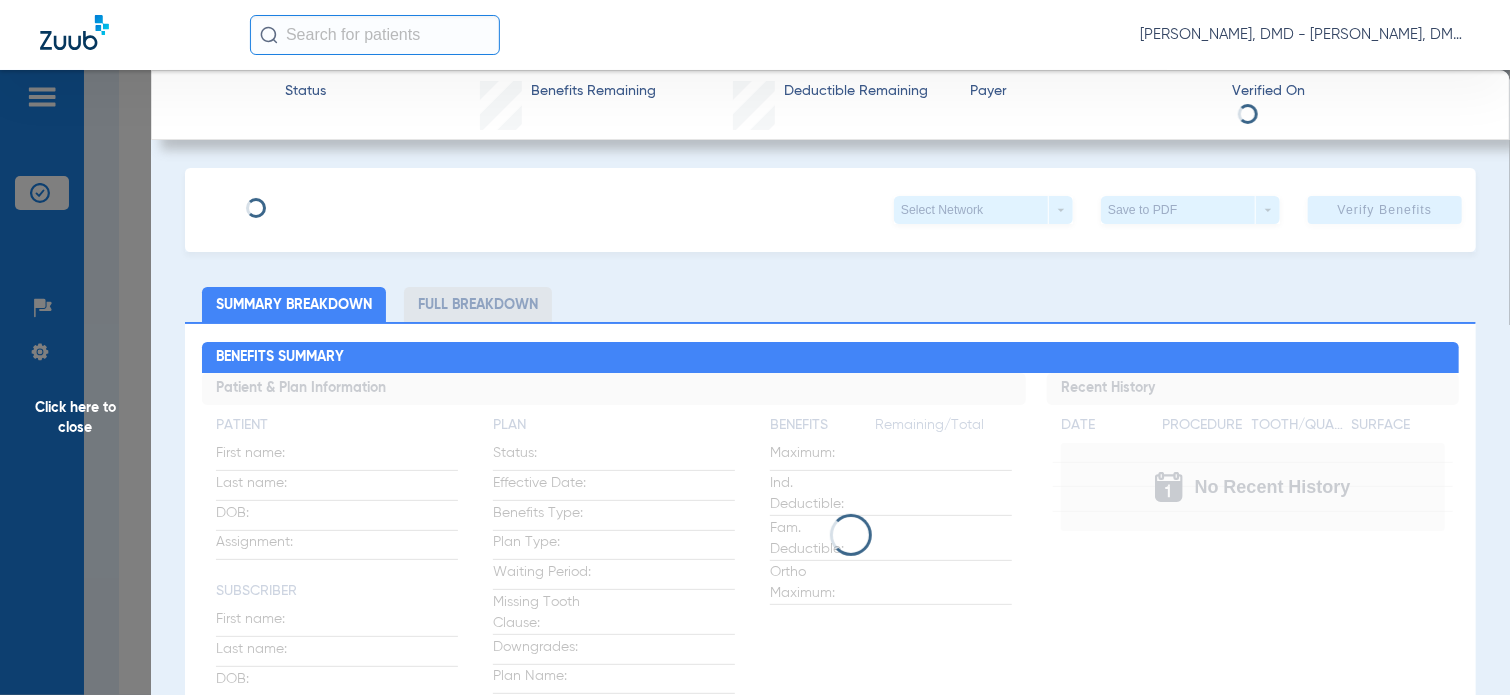 type on "965554202" 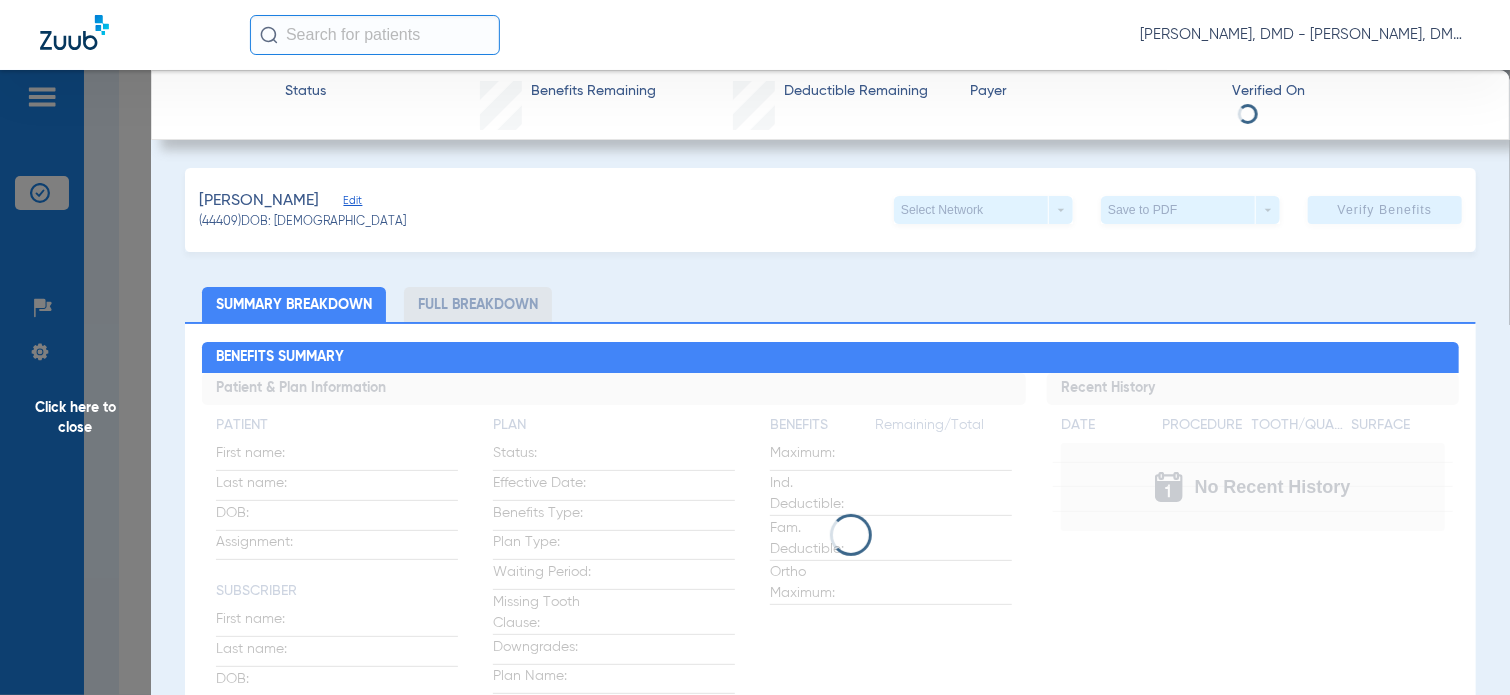 click on "Edit" 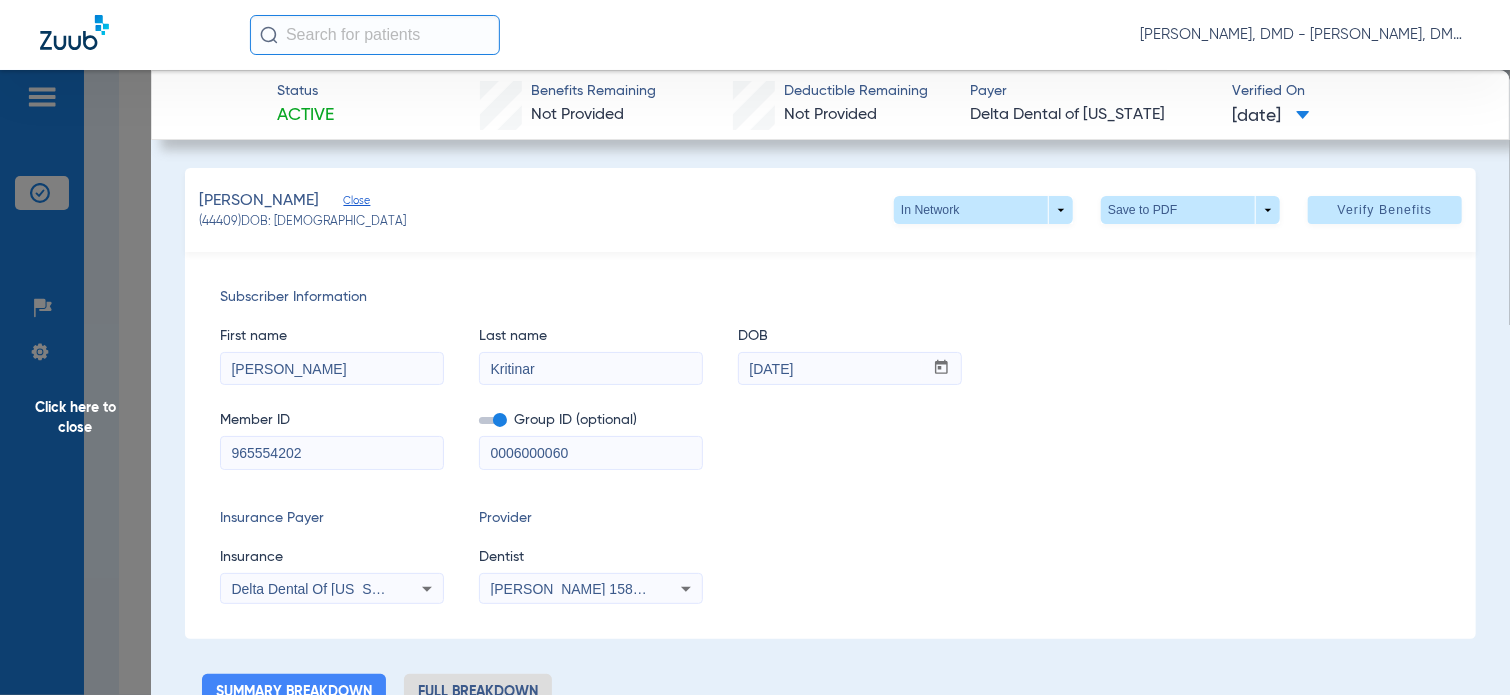 drag, startPoint x: 344, startPoint y: 366, endPoint x: 88, endPoint y: 359, distance: 256.09567 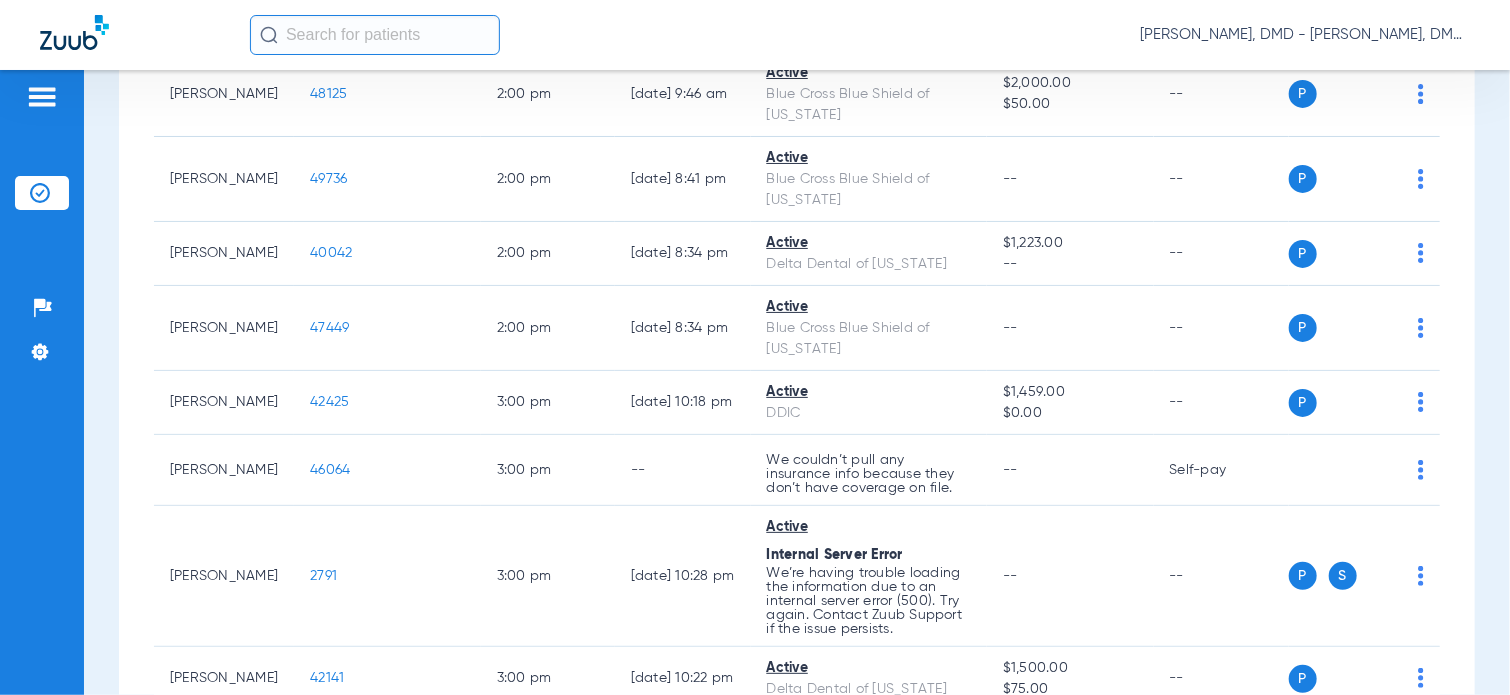 click on "47681" 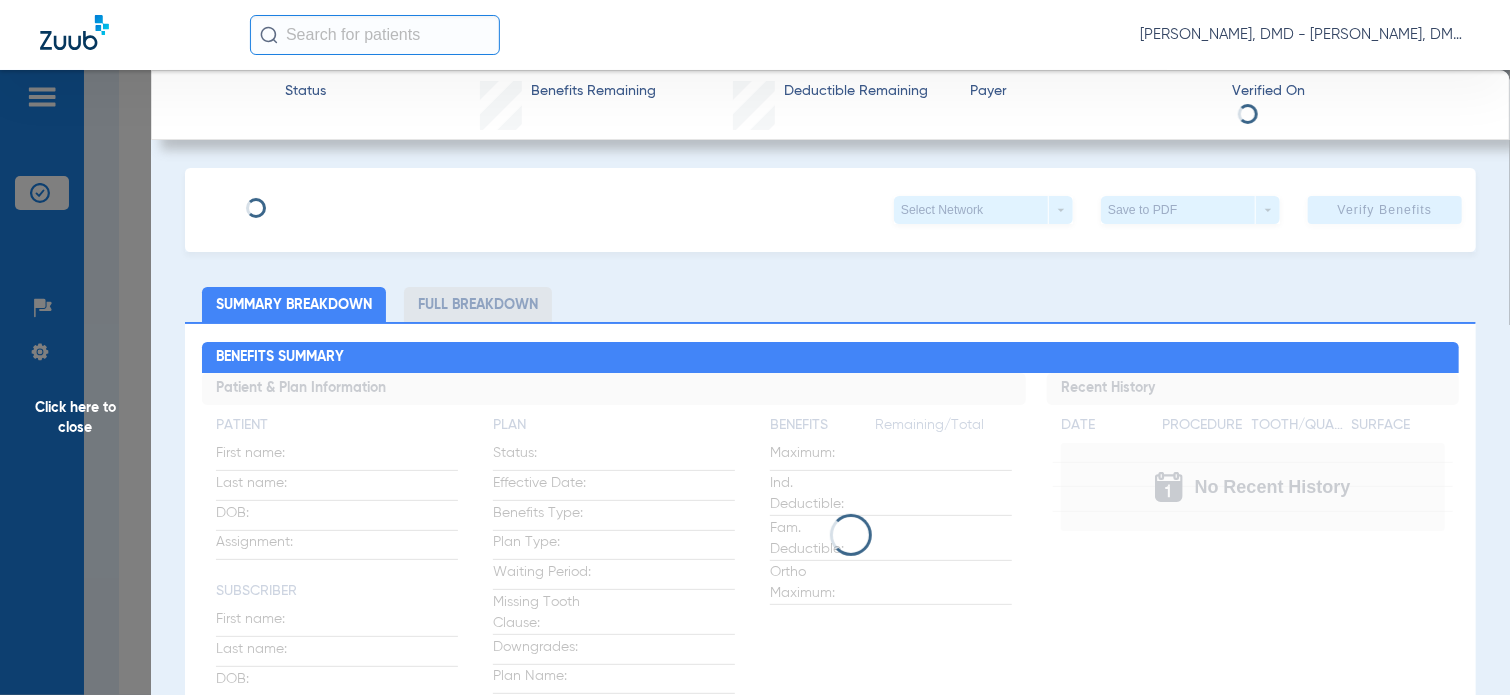 type on "[PERSON_NAME]" 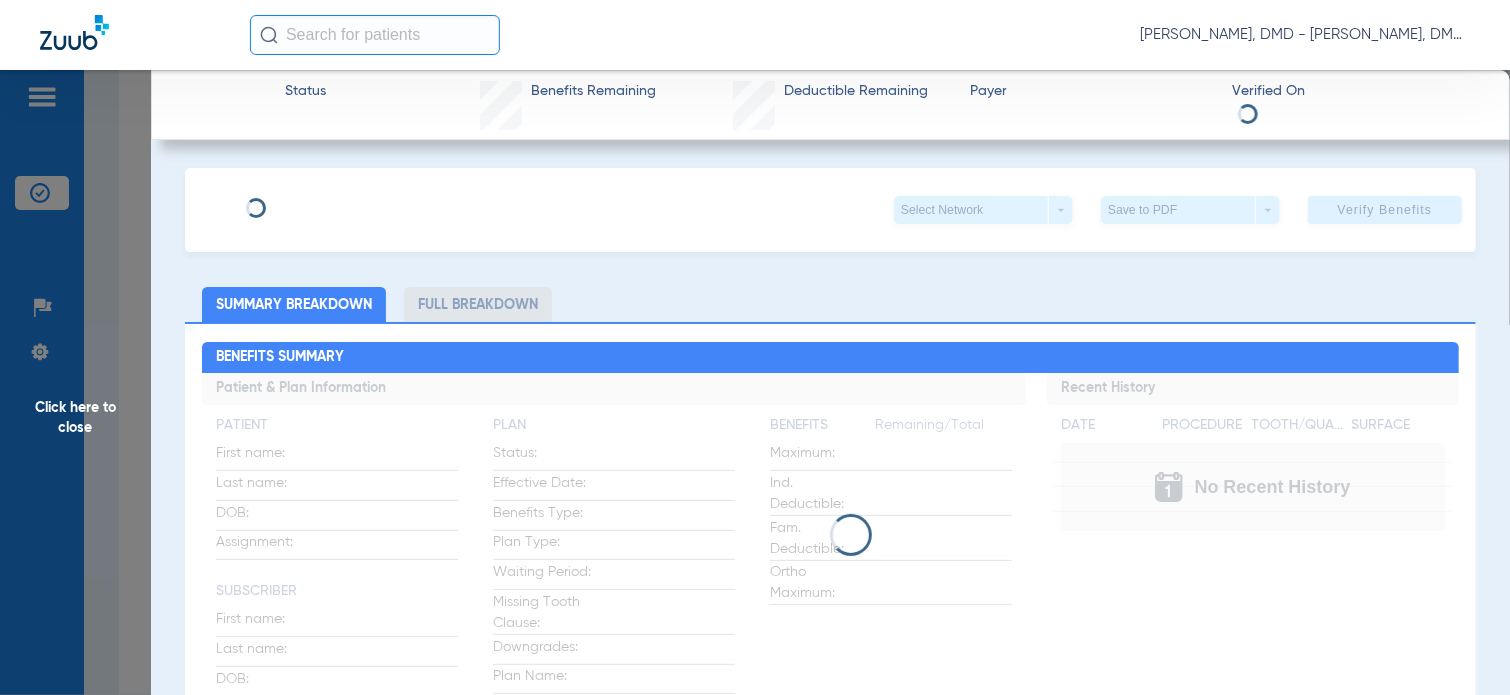 type on "[DATE]" 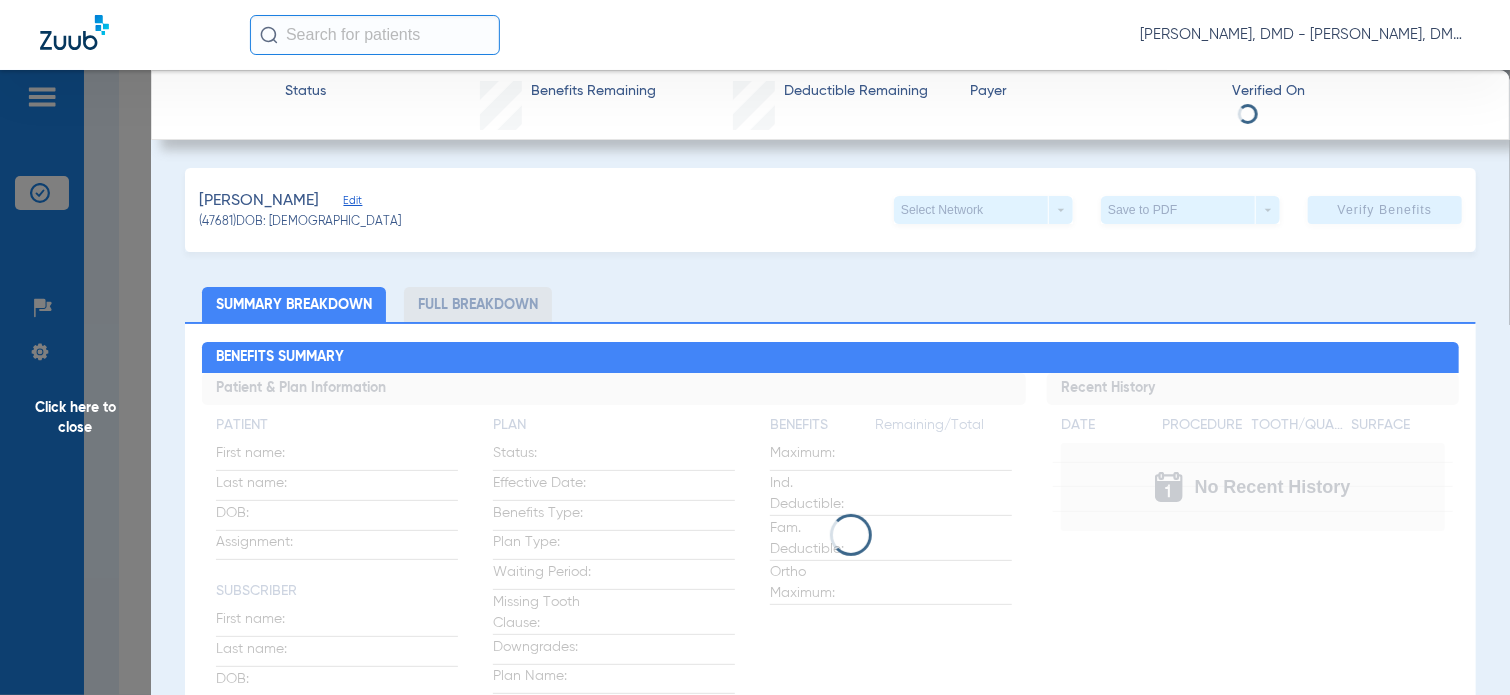 click on "Edit" 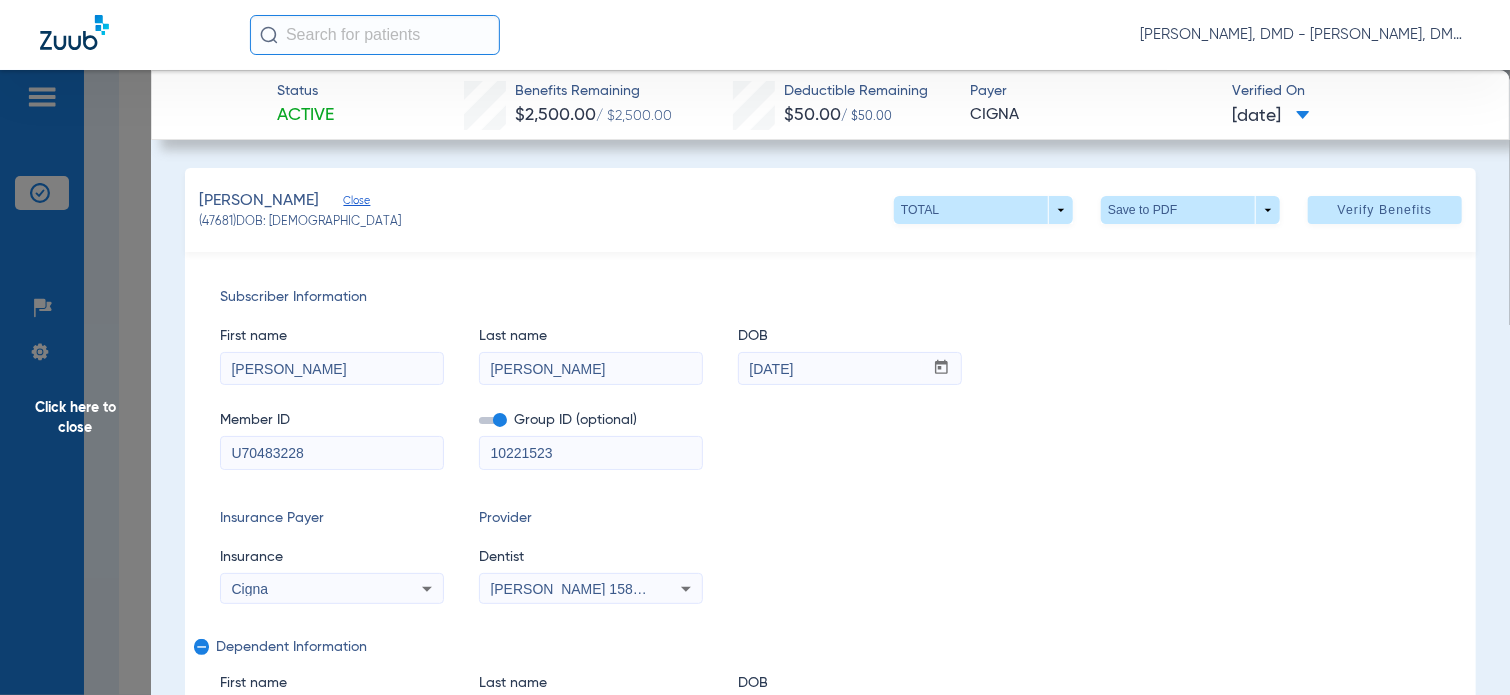 drag, startPoint x: 321, startPoint y: 443, endPoint x: 84, endPoint y: 451, distance: 237.13498 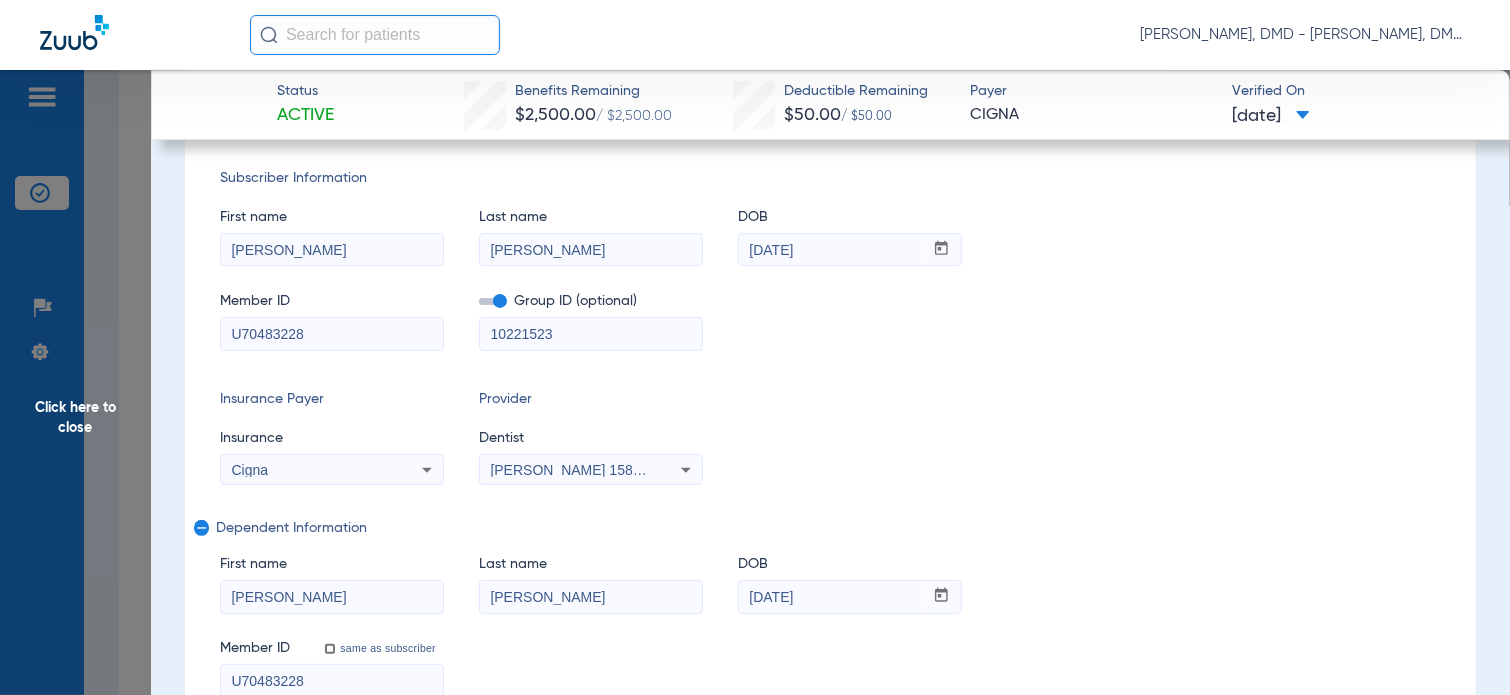 scroll, scrollTop: 300, scrollLeft: 0, axis: vertical 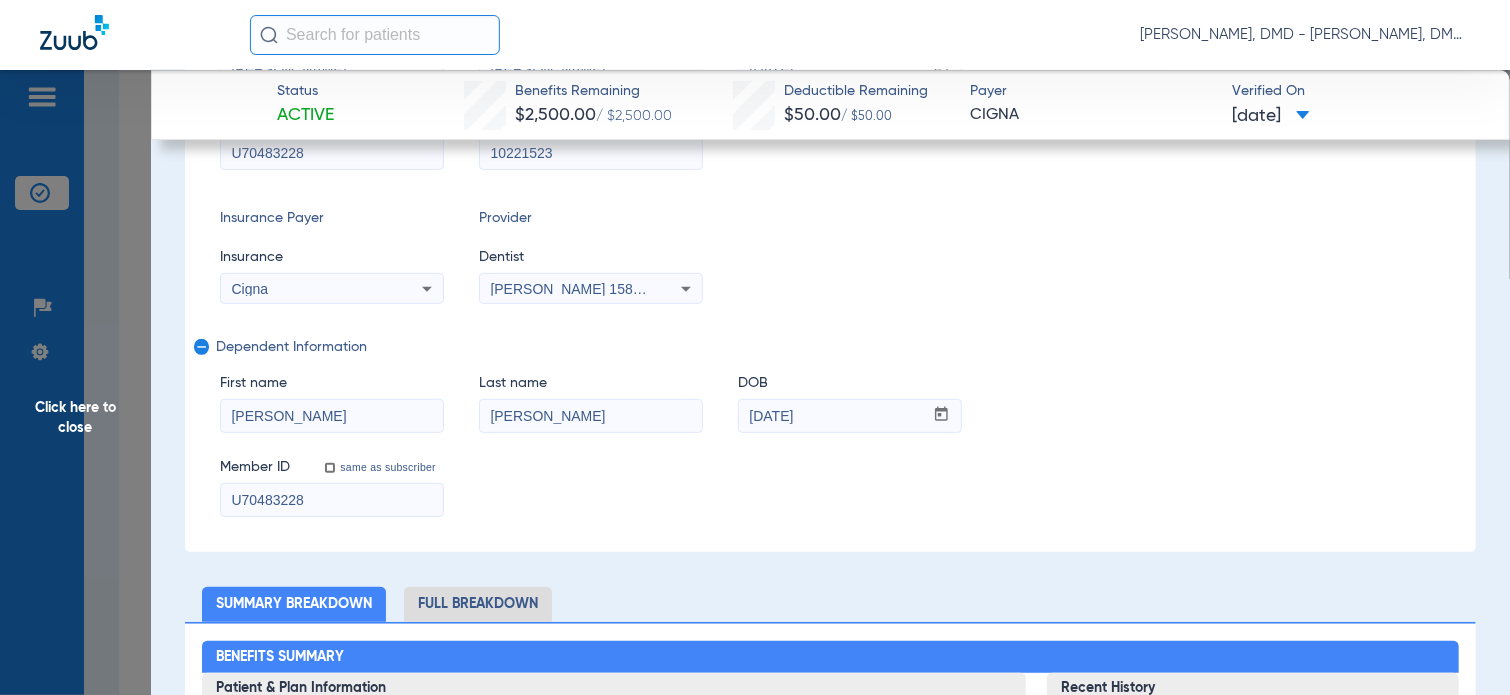 drag, startPoint x: 331, startPoint y: 427, endPoint x: 80, endPoint y: 432, distance: 251.04979 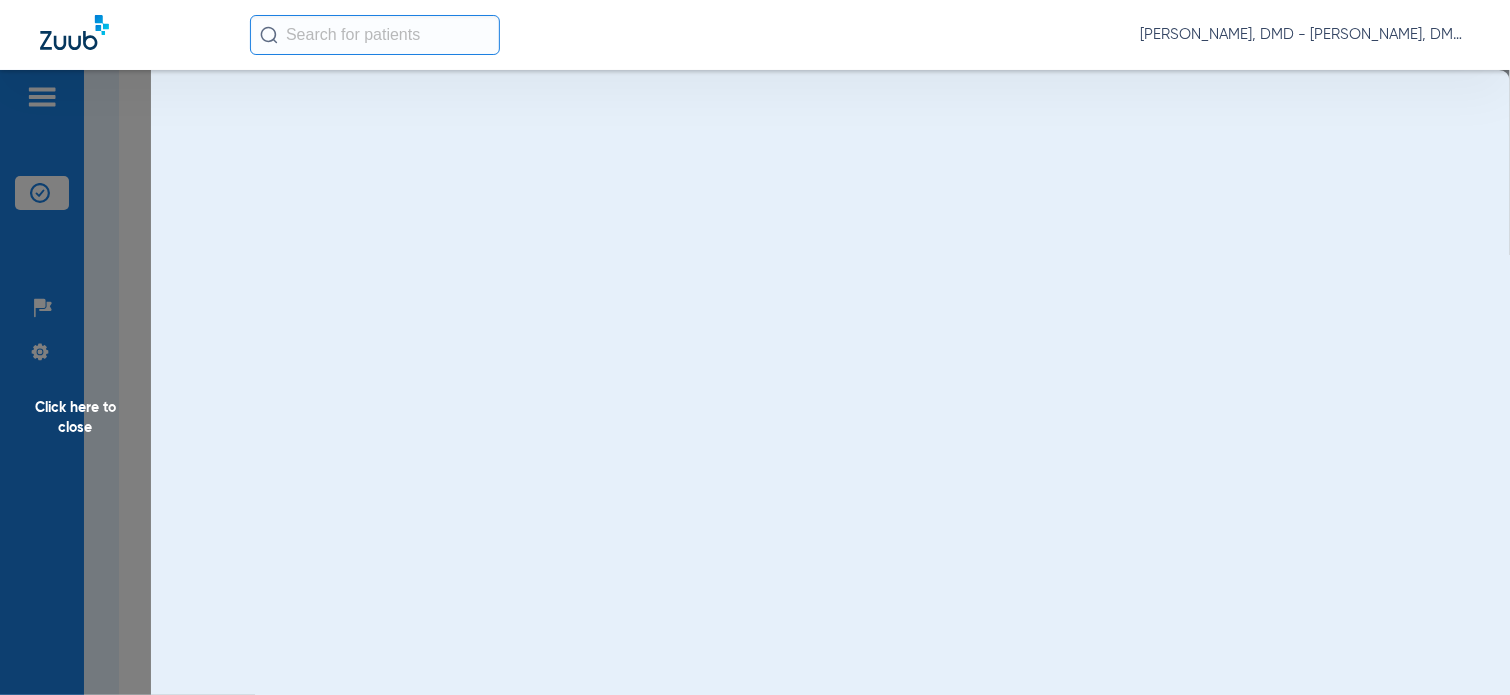 scroll, scrollTop: 0, scrollLeft: 0, axis: both 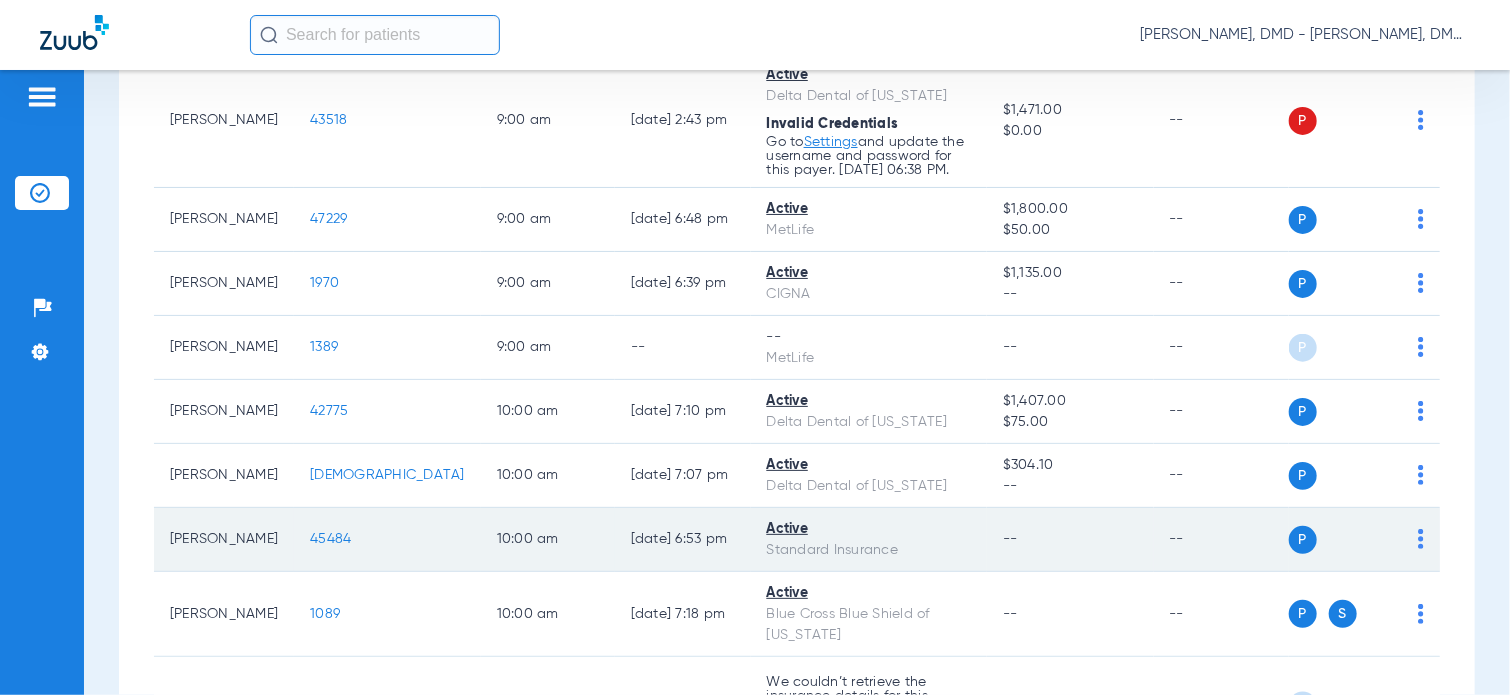 click on "45484" 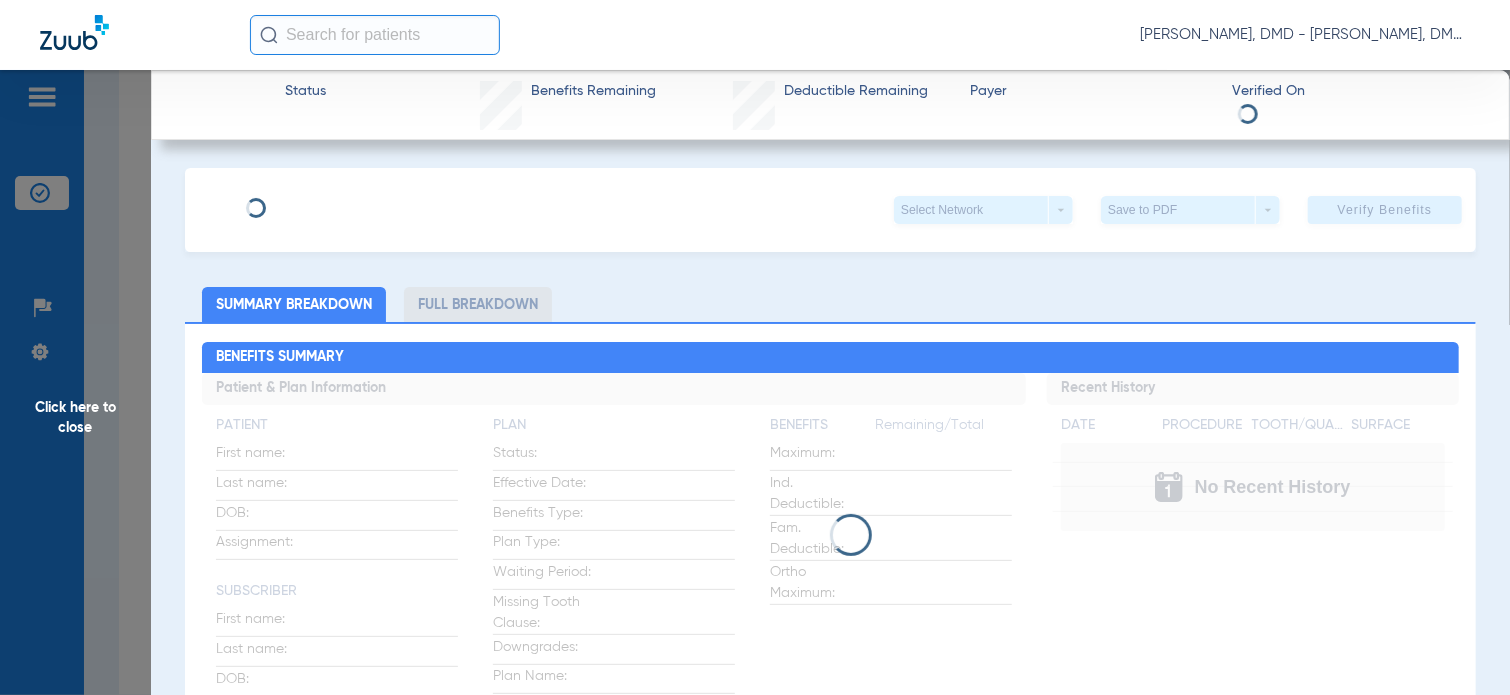 type on "[PERSON_NAME]" 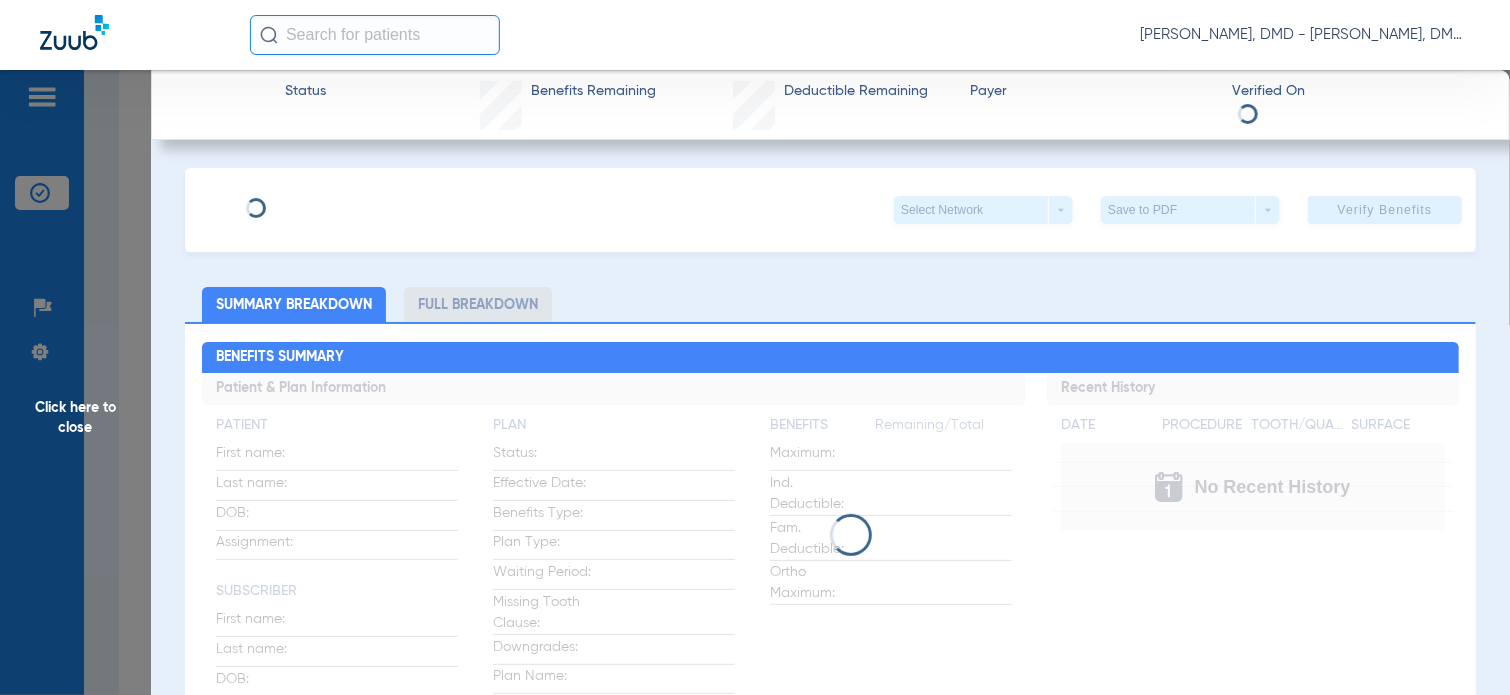 type on "[PERSON_NAME]" 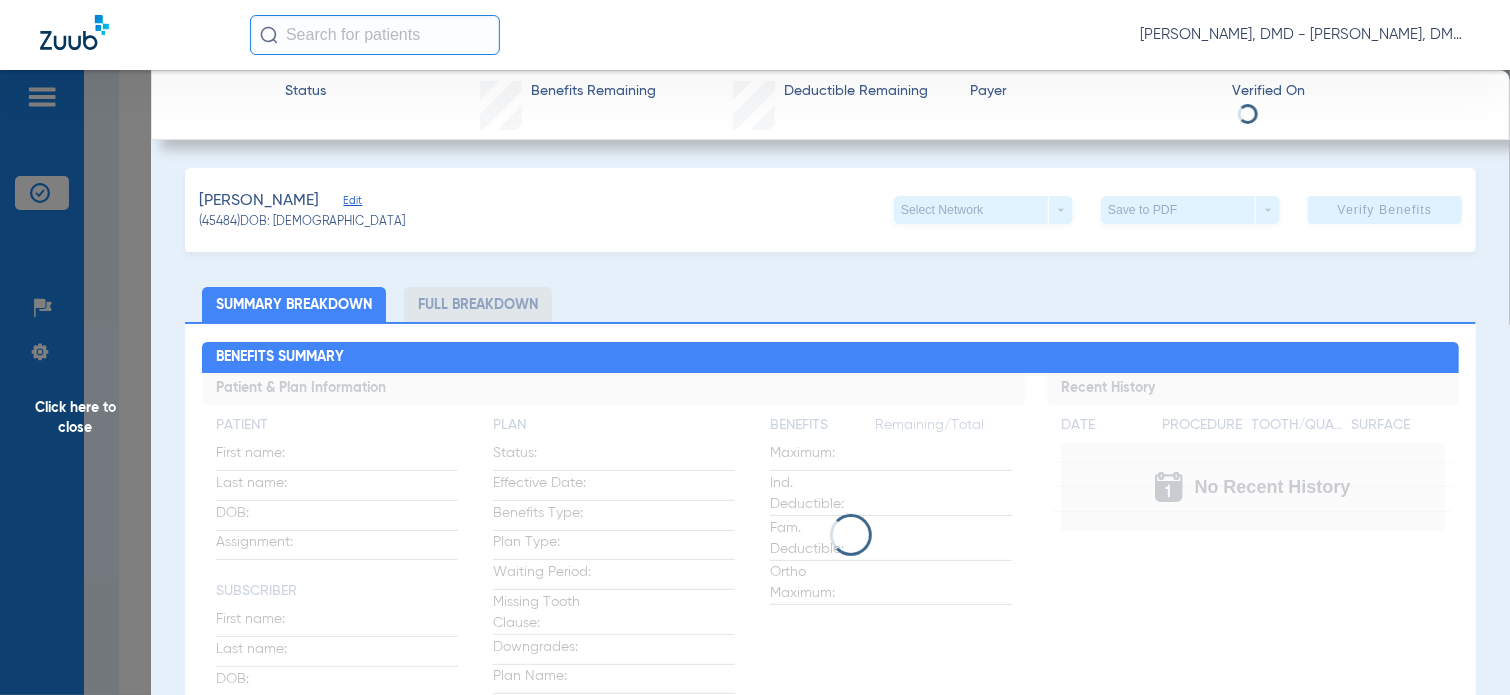 click on "Edit" 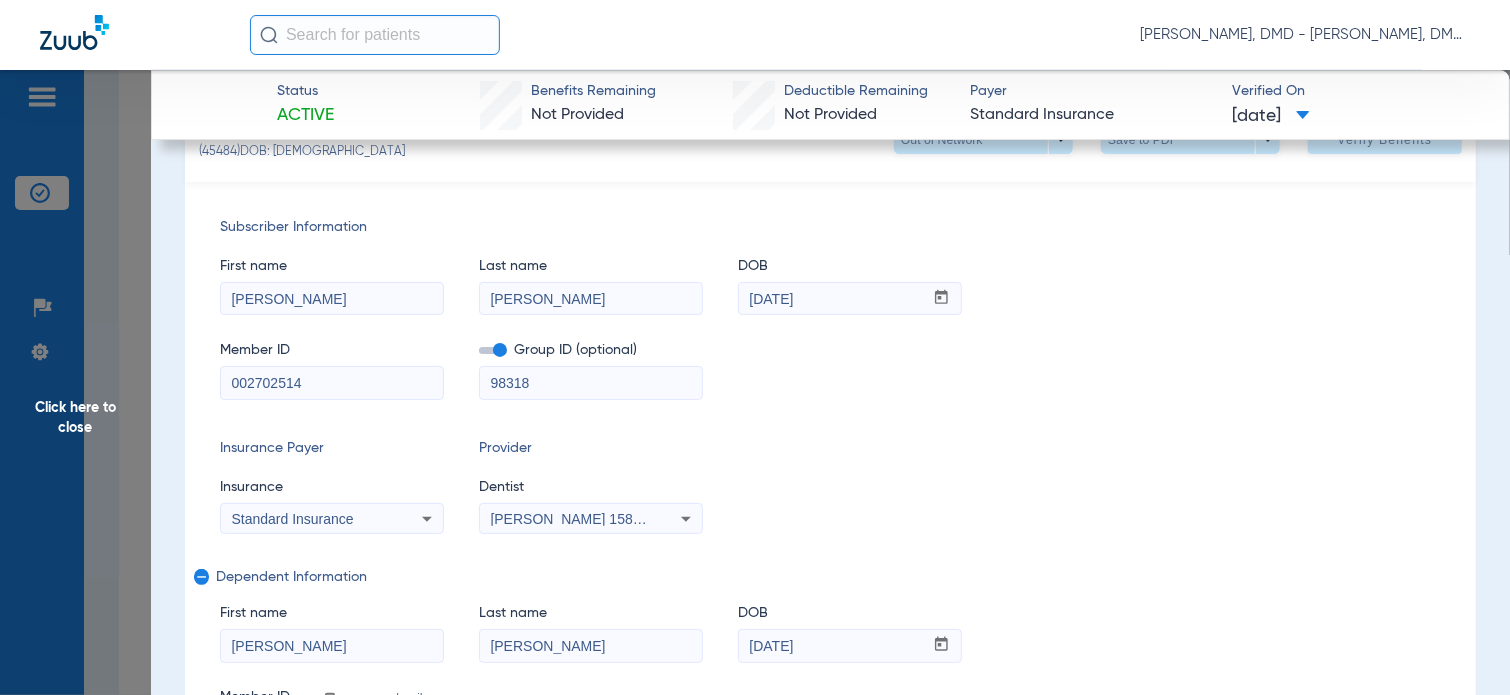 scroll, scrollTop: 100, scrollLeft: 0, axis: vertical 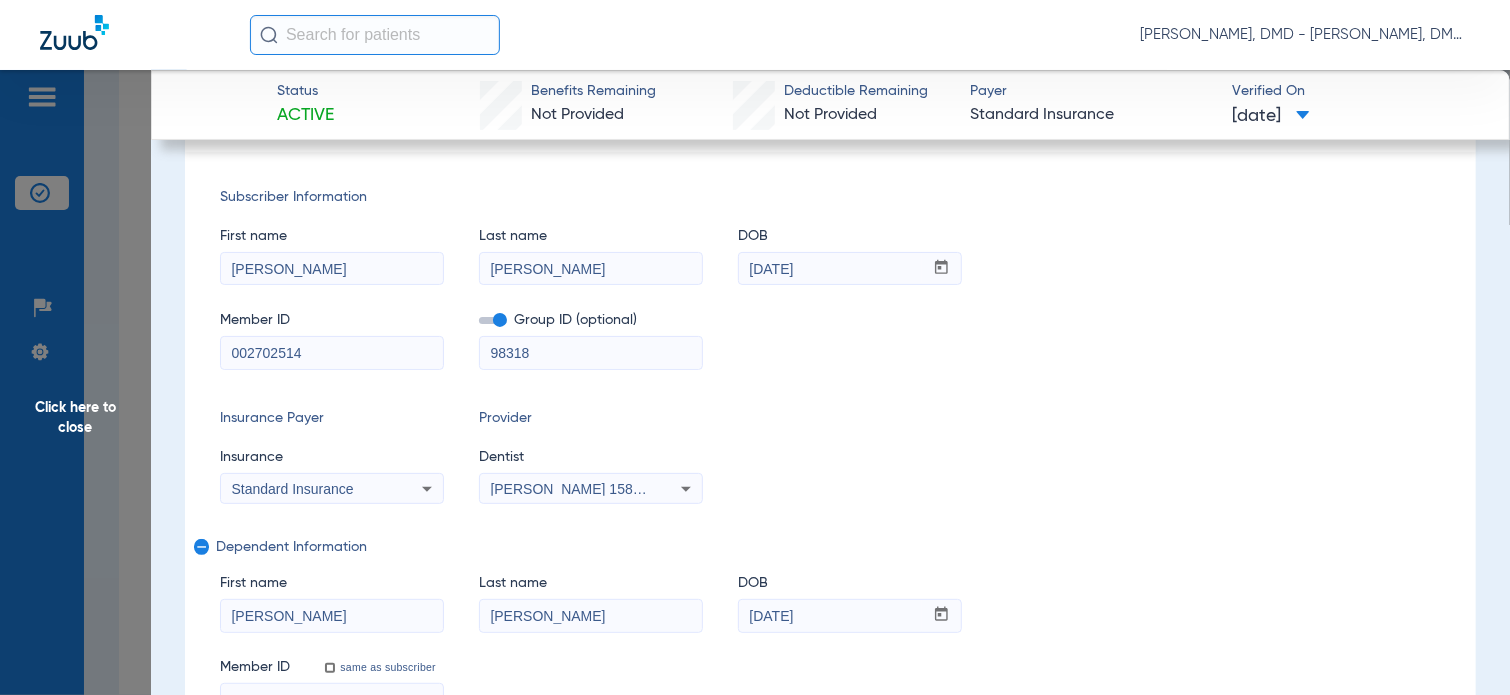 drag, startPoint x: 327, startPoint y: 359, endPoint x: -8, endPoint y: 351, distance: 335.09552 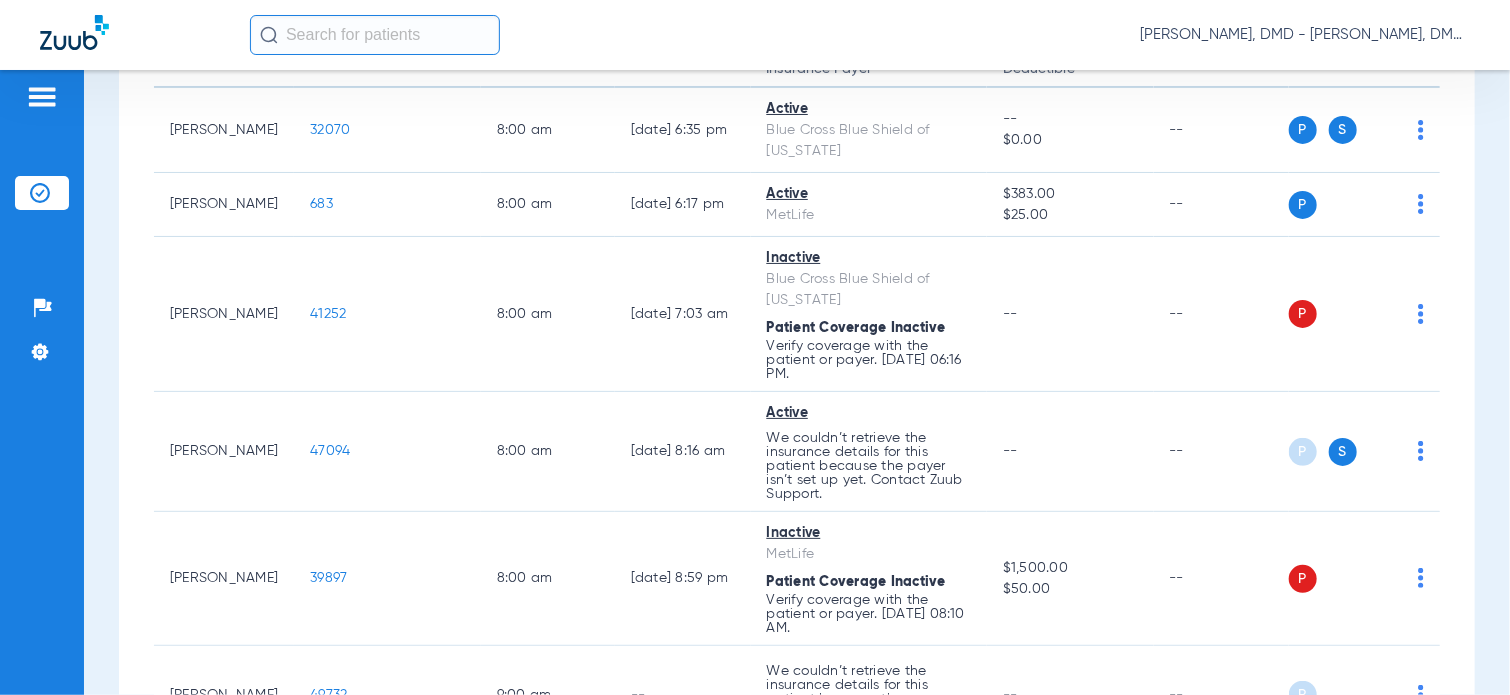 scroll, scrollTop: 235, scrollLeft: 0, axis: vertical 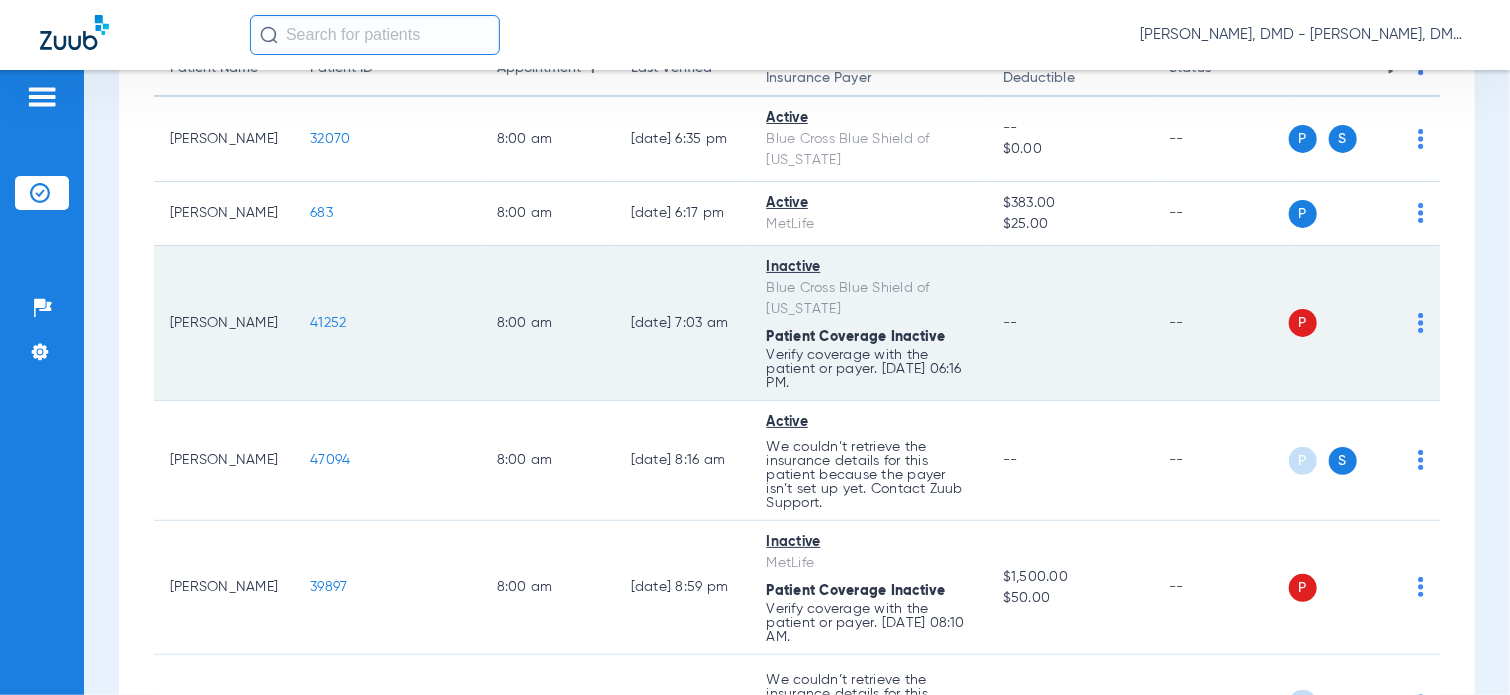 click on "41252" 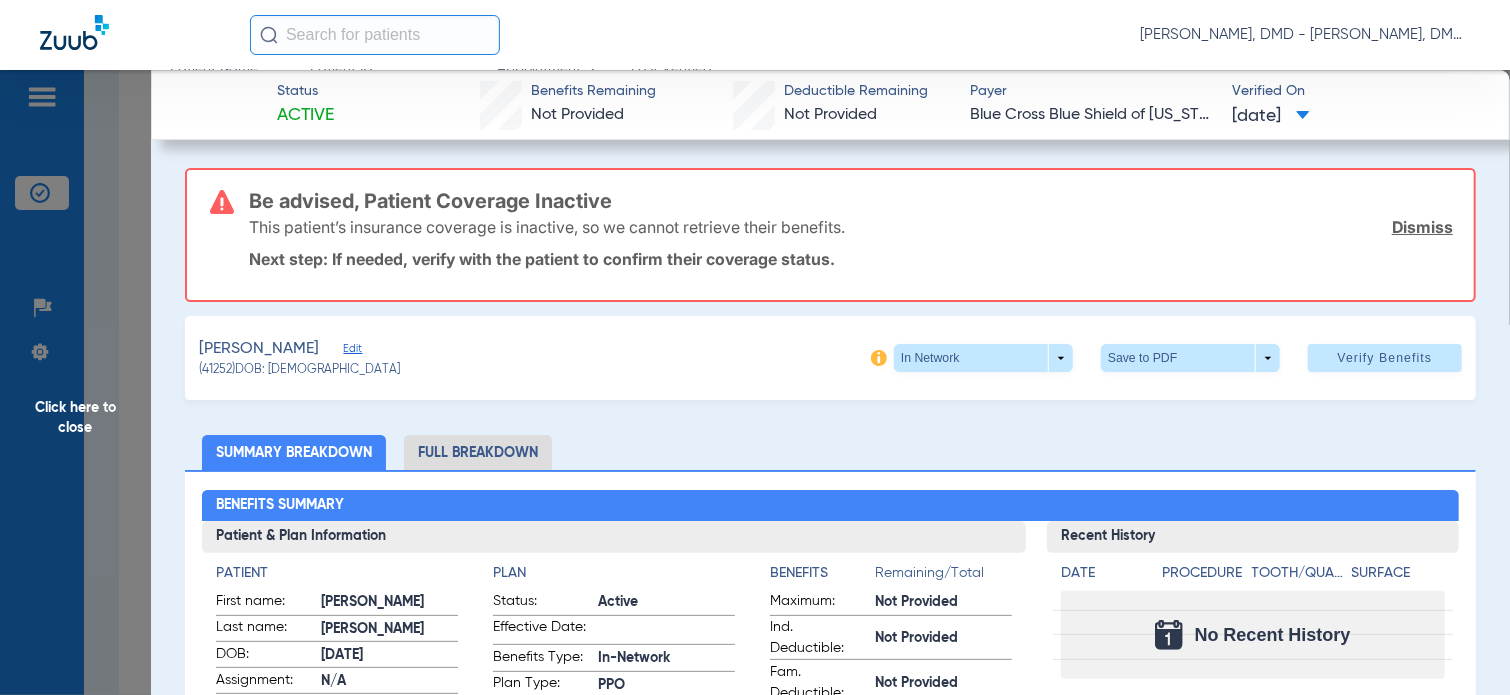 click on "[PERSON_NAME]" 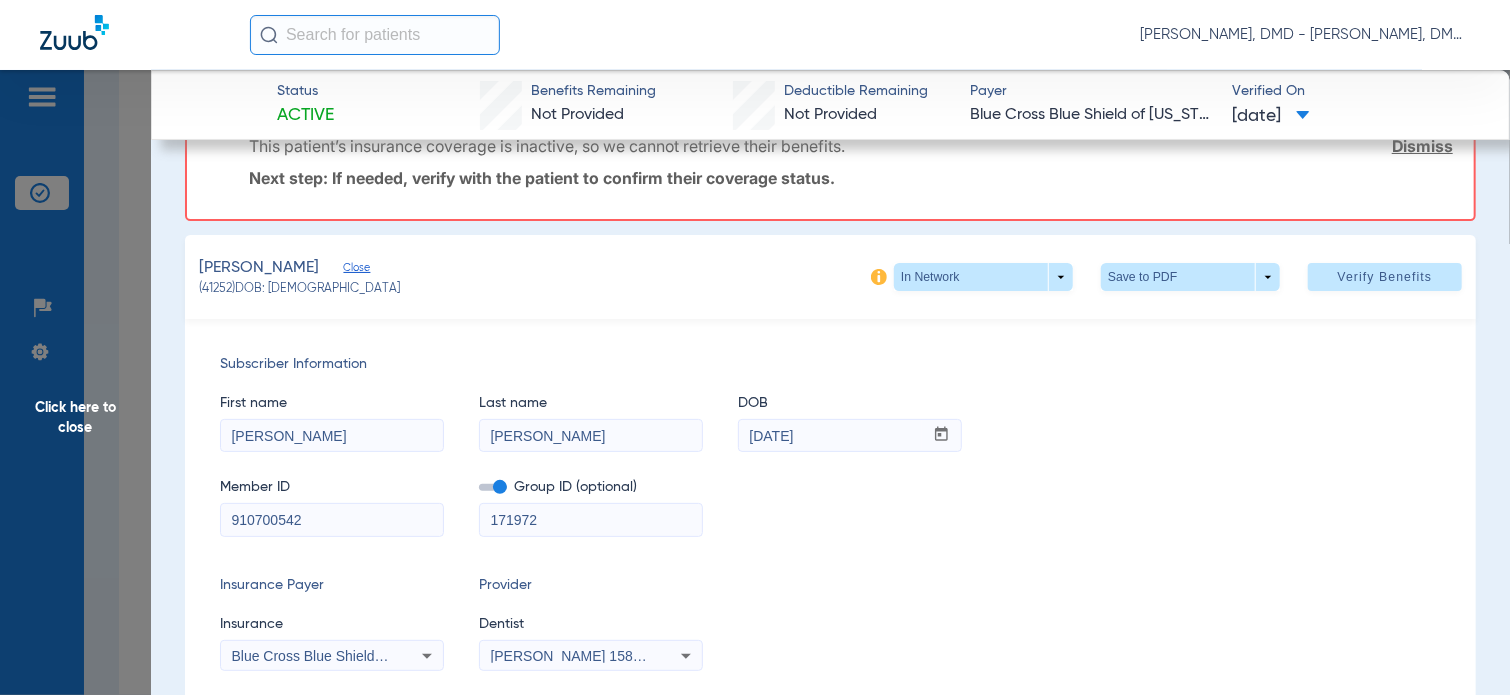 scroll, scrollTop: 200, scrollLeft: 0, axis: vertical 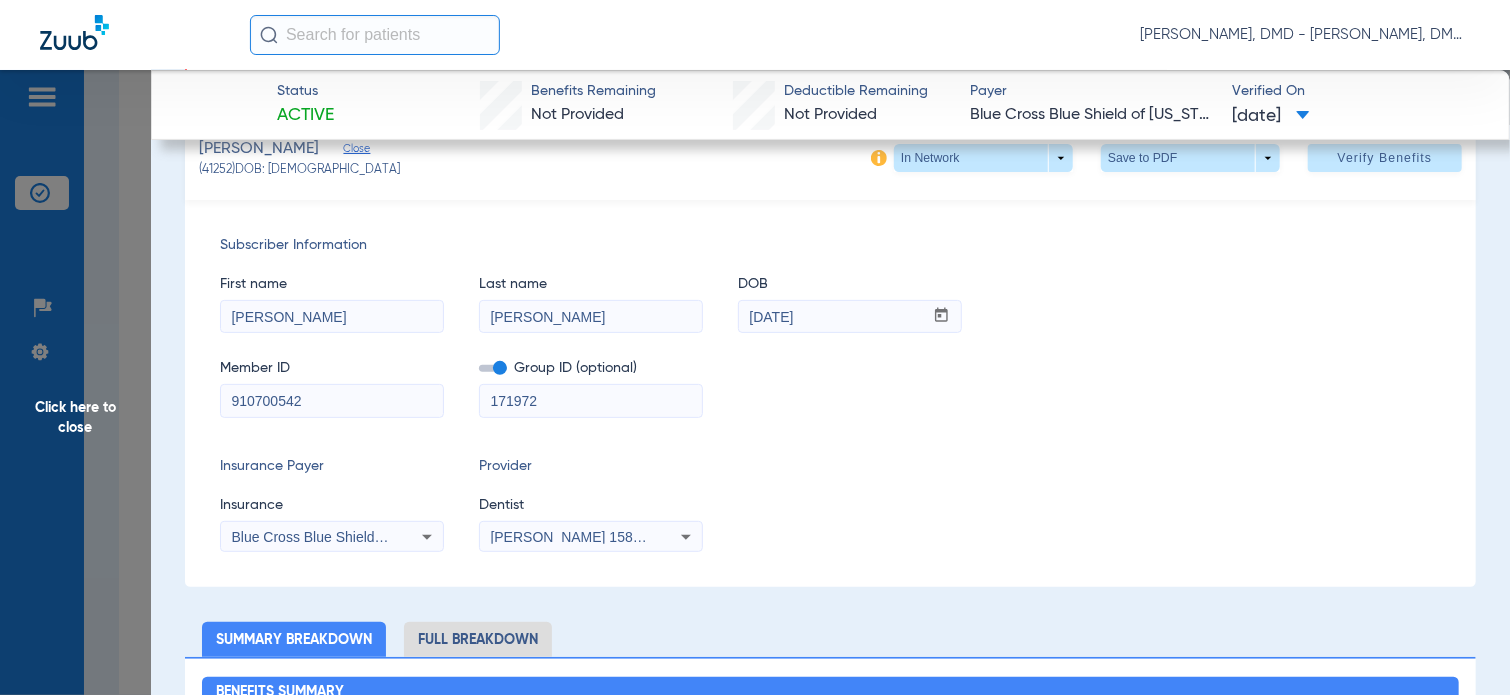 click on "Click here to close" 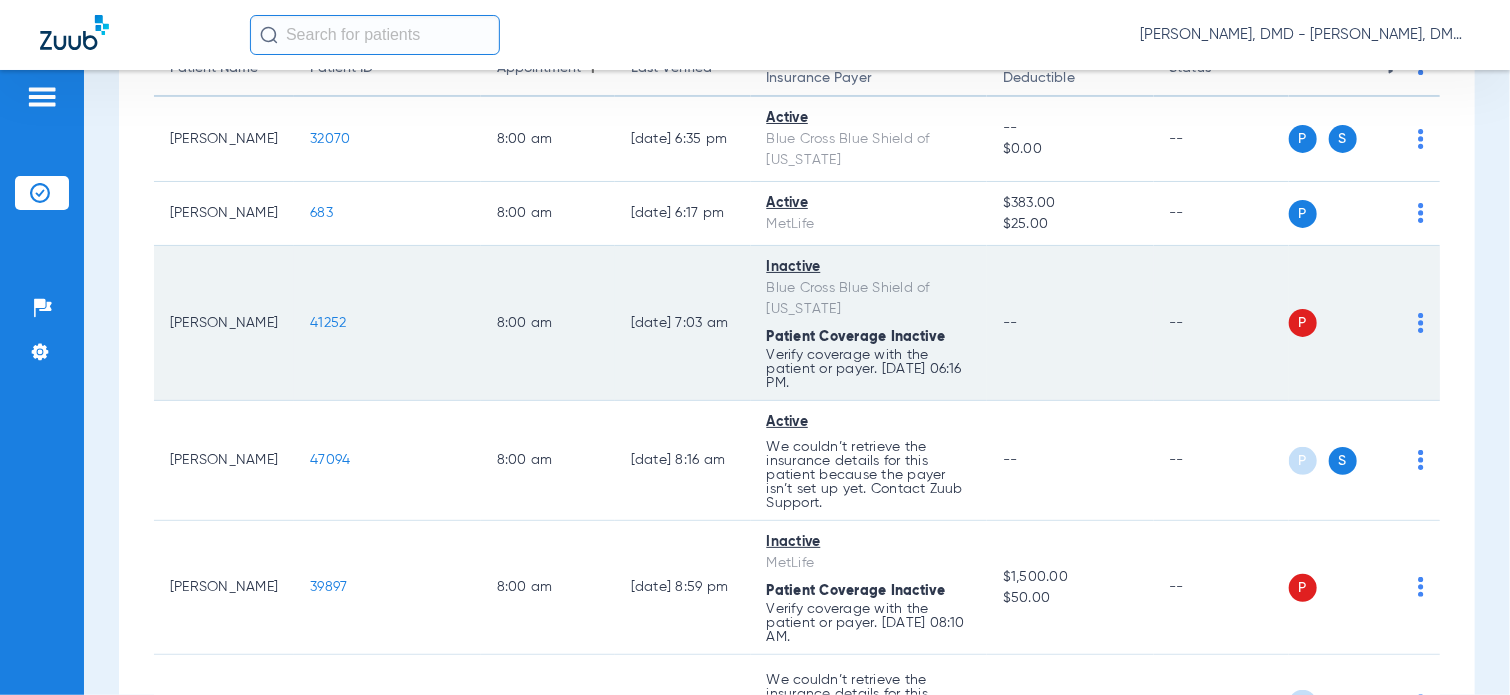 click on "41252" 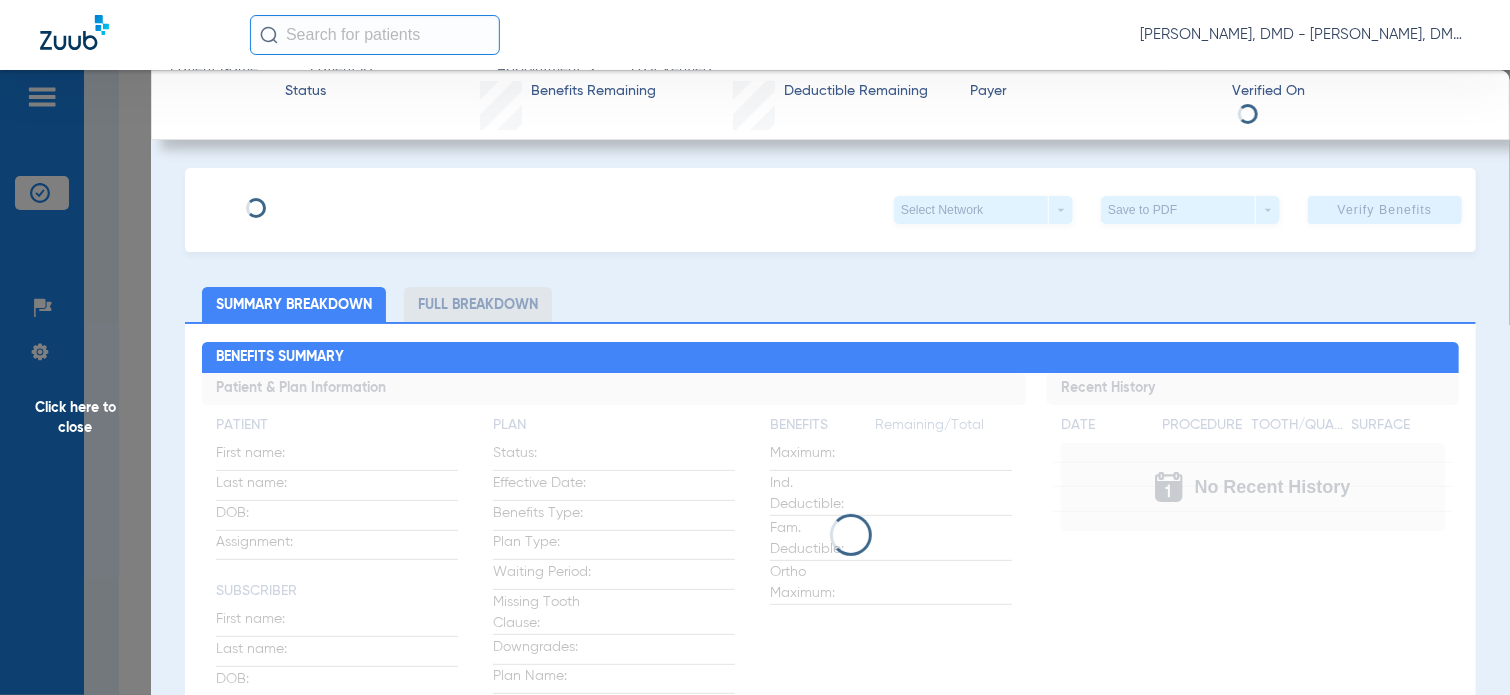 type on "[PERSON_NAME]" 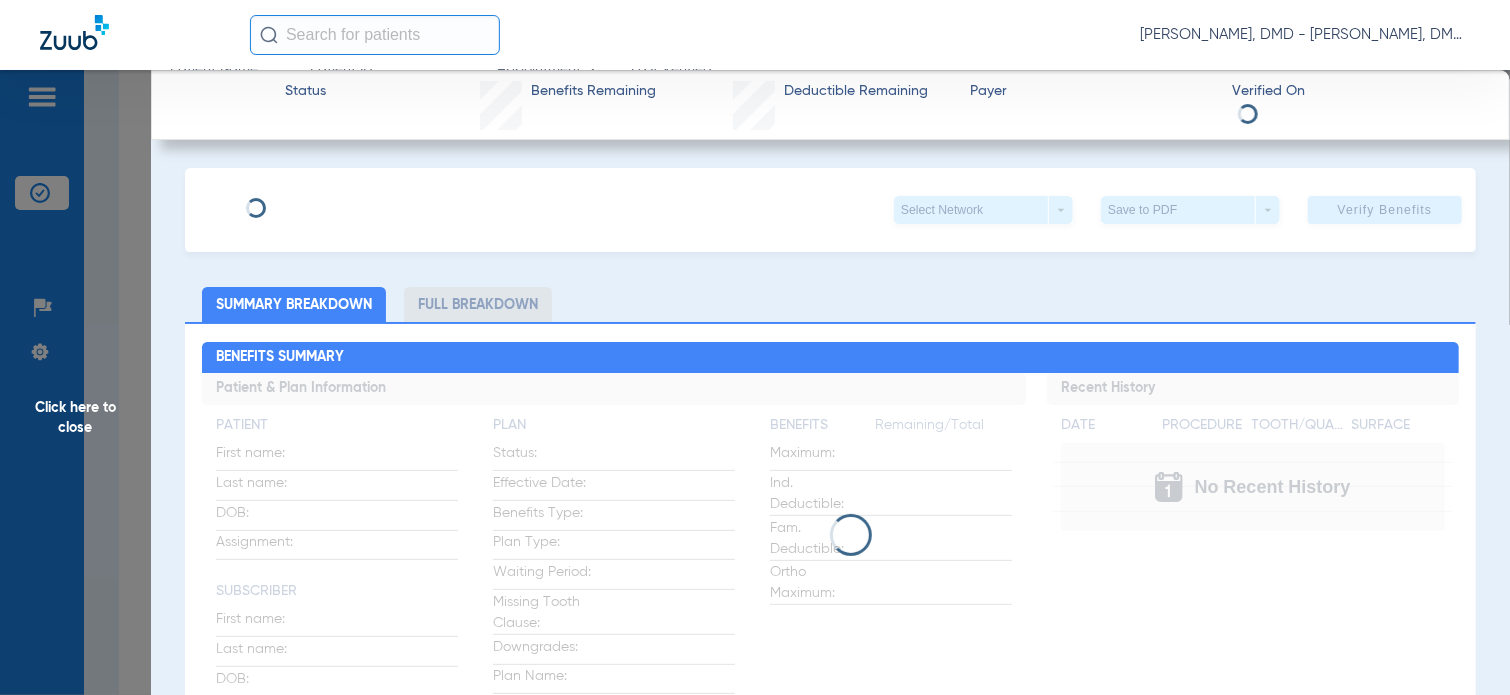 type on "[PERSON_NAME]" 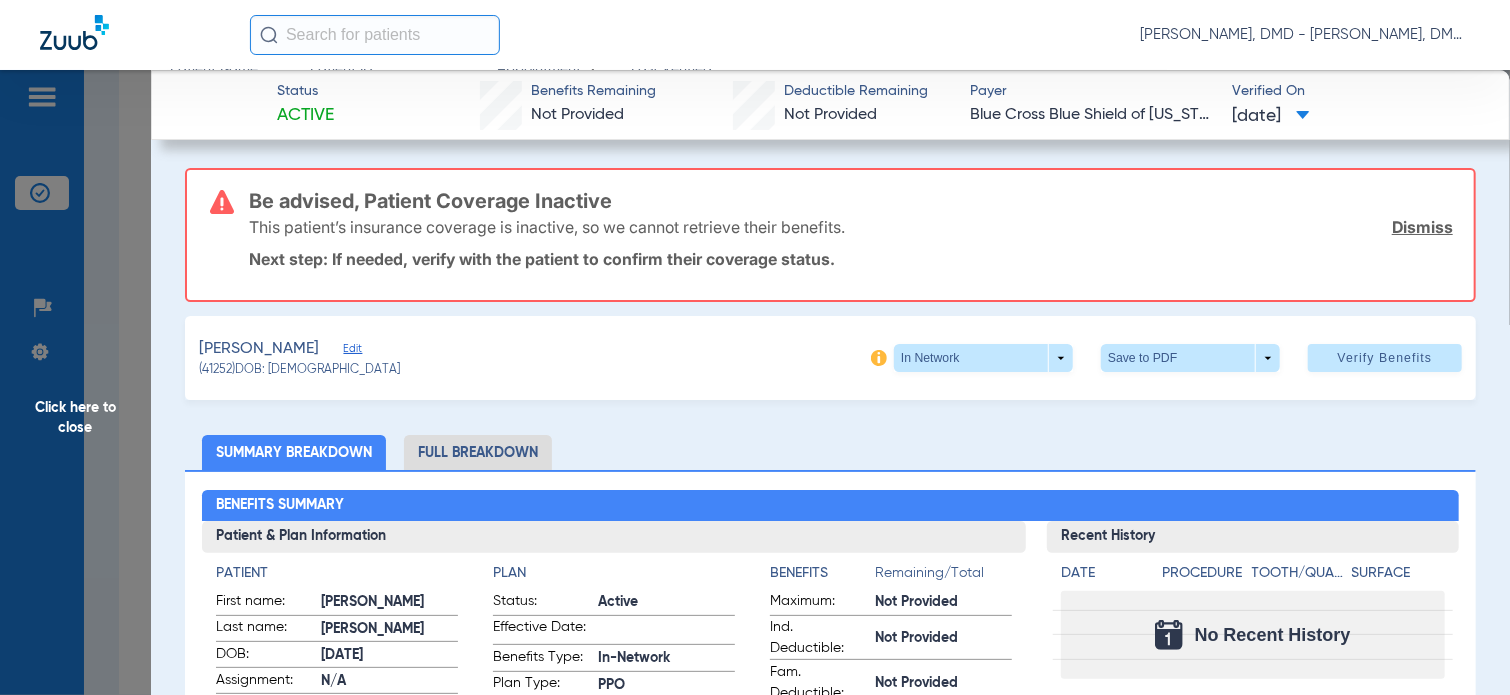 click on "Edit" 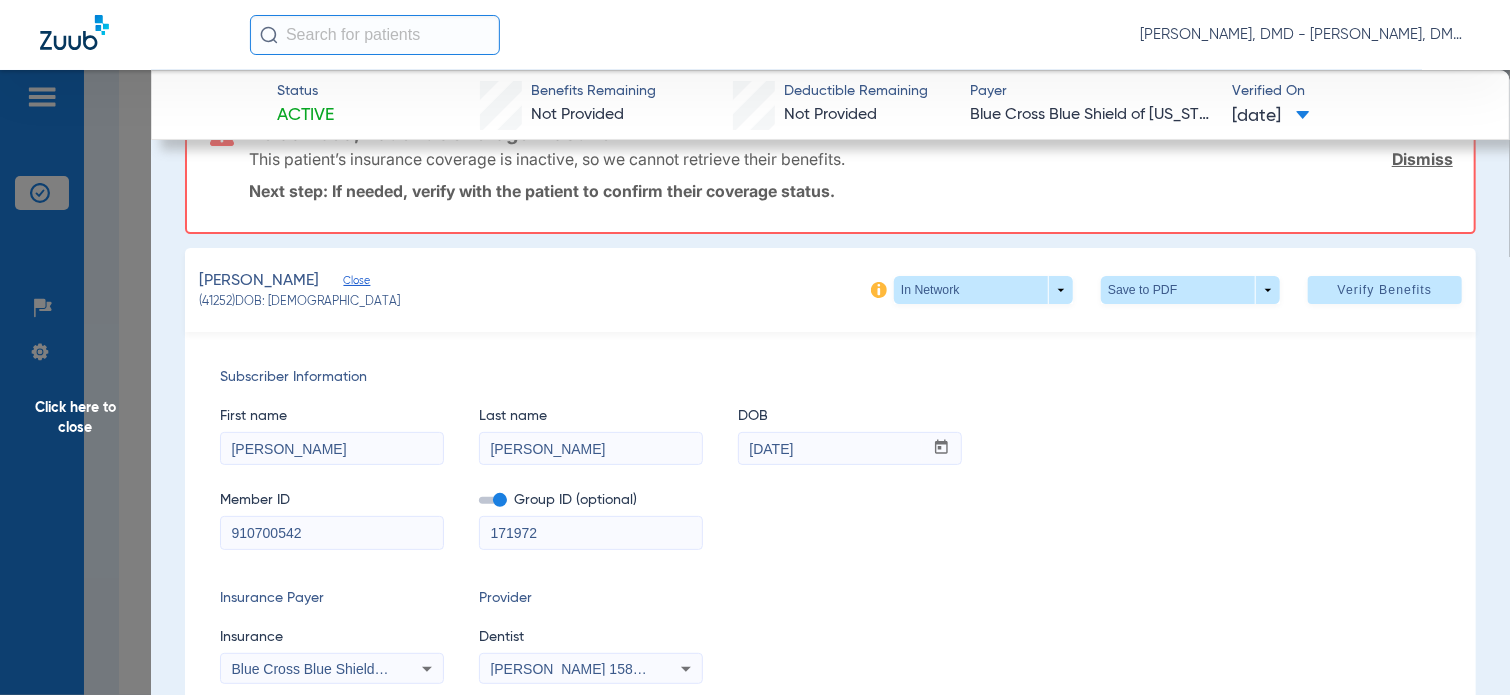 scroll, scrollTop: 100, scrollLeft: 0, axis: vertical 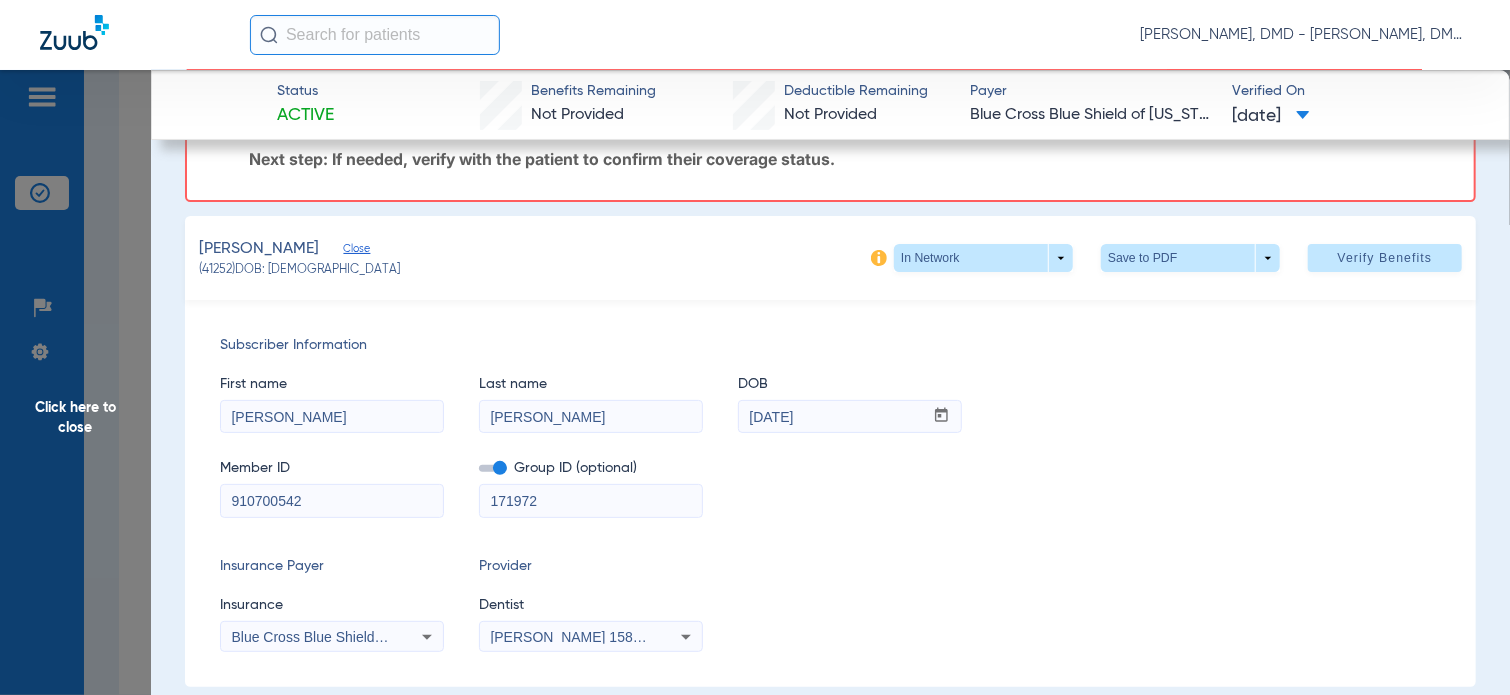 click on "Click here to close" 